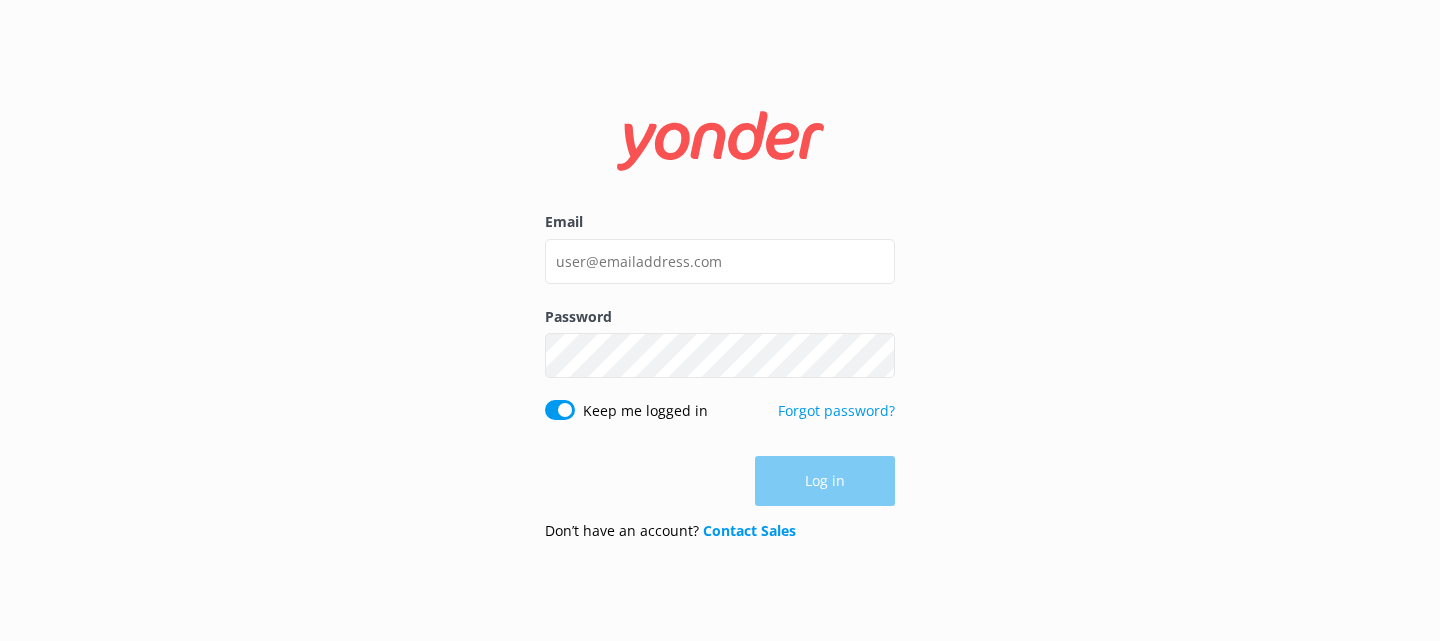 scroll, scrollTop: 0, scrollLeft: 0, axis: both 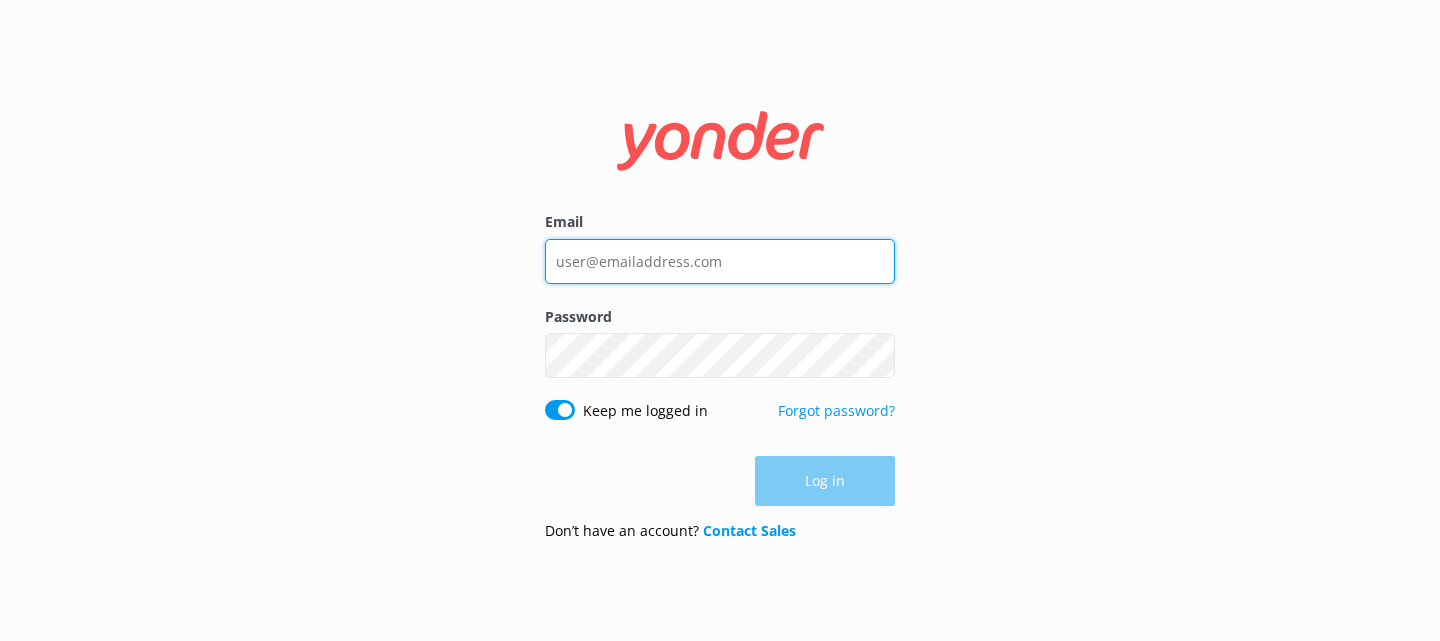 click on "Email" at bounding box center [720, 261] 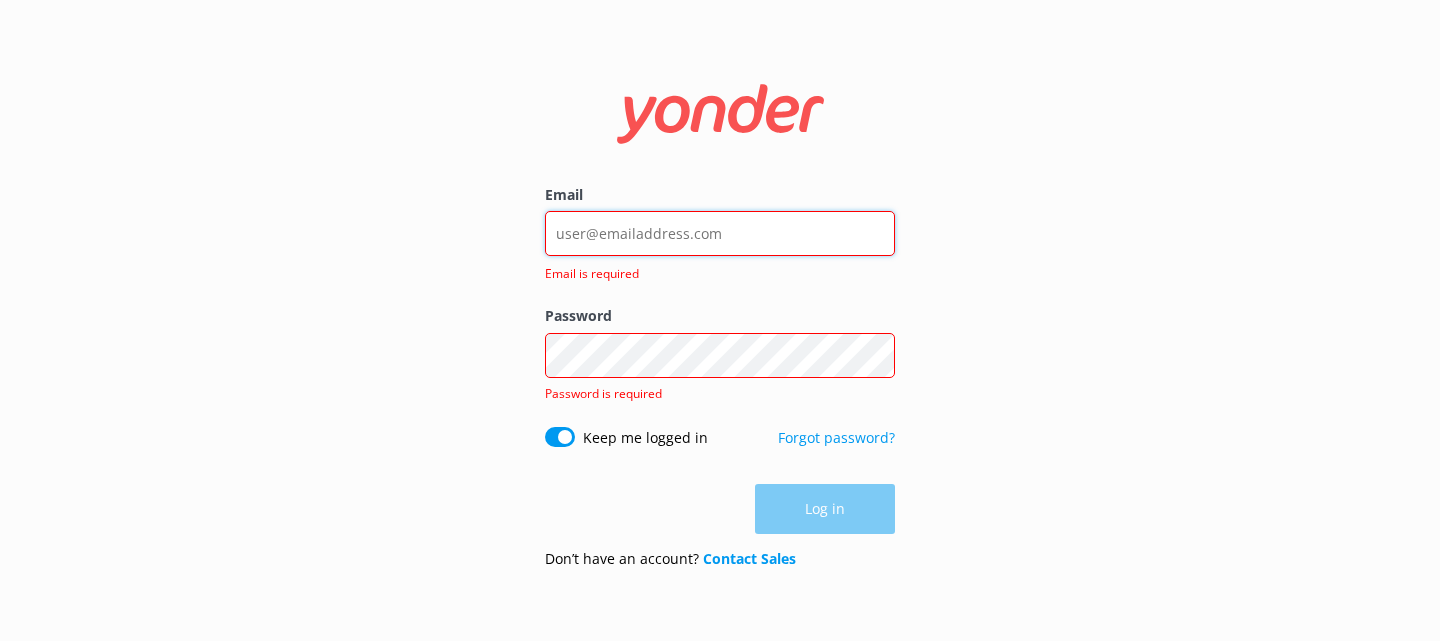 type on "[EMAIL_ADDRESS][DOMAIN_NAME]" 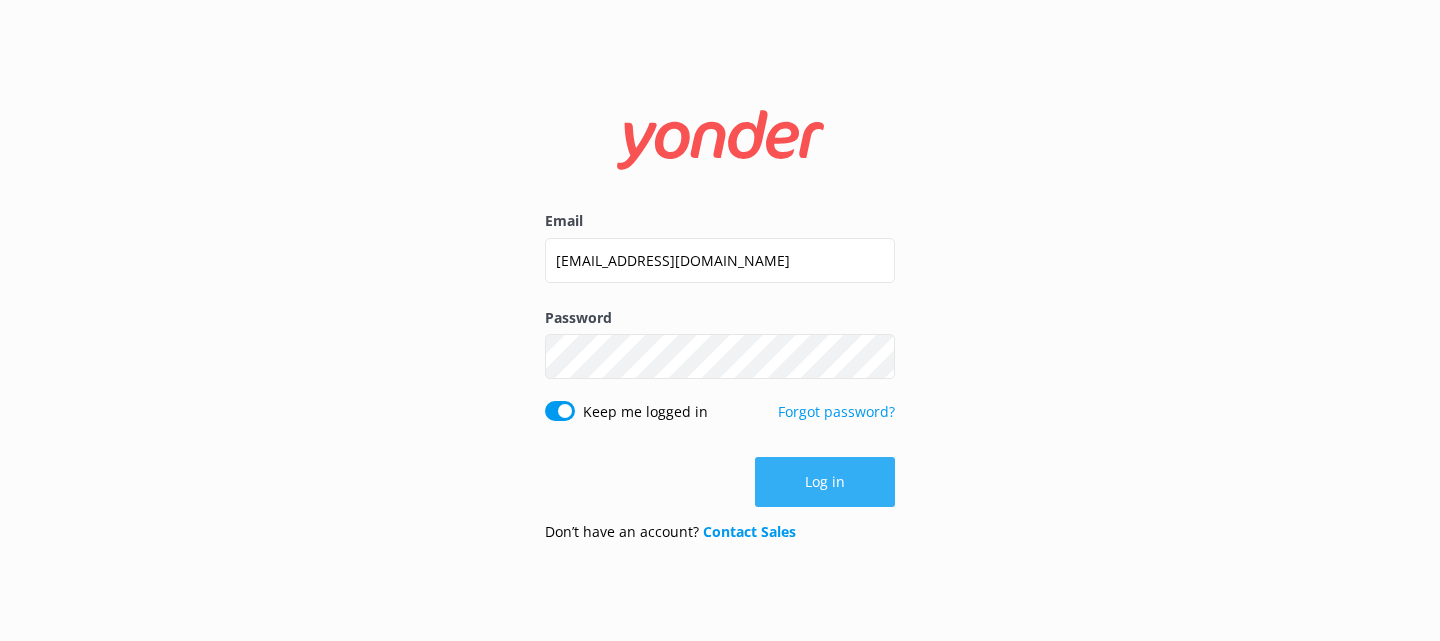 click on "Log in" at bounding box center (825, 482) 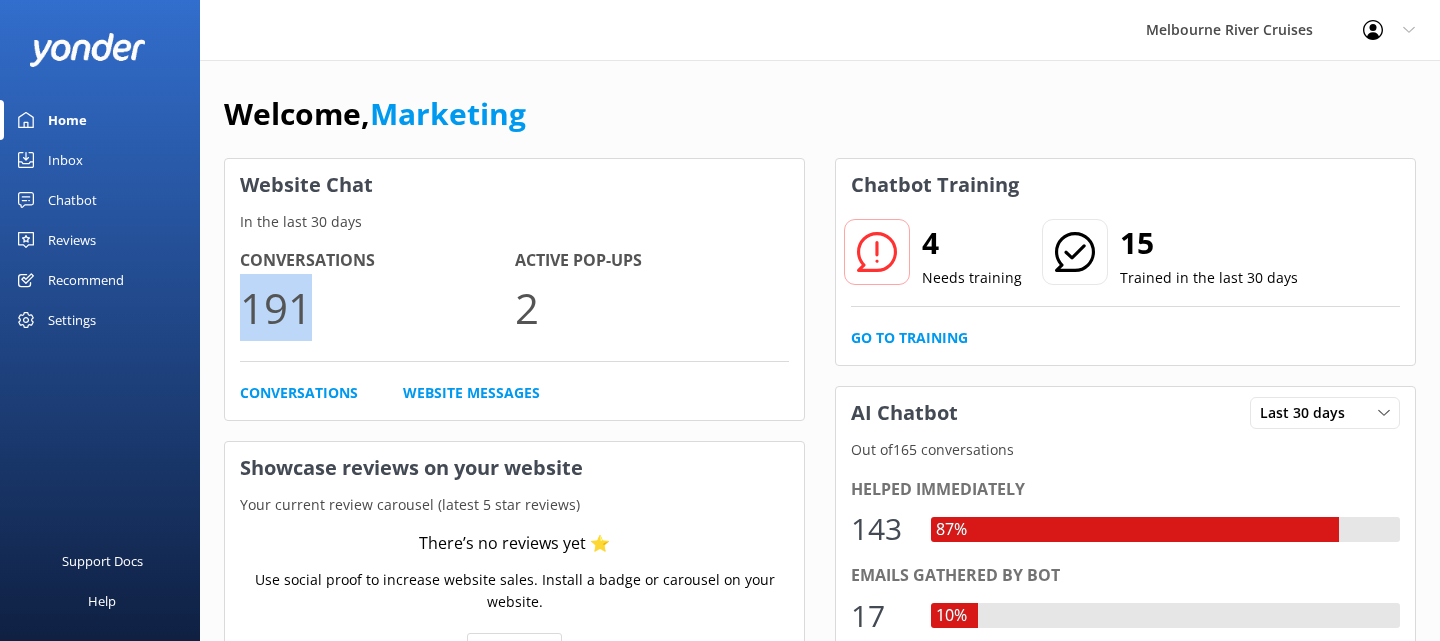 drag, startPoint x: 248, startPoint y: 303, endPoint x: 307, endPoint y: 304, distance: 59.008472 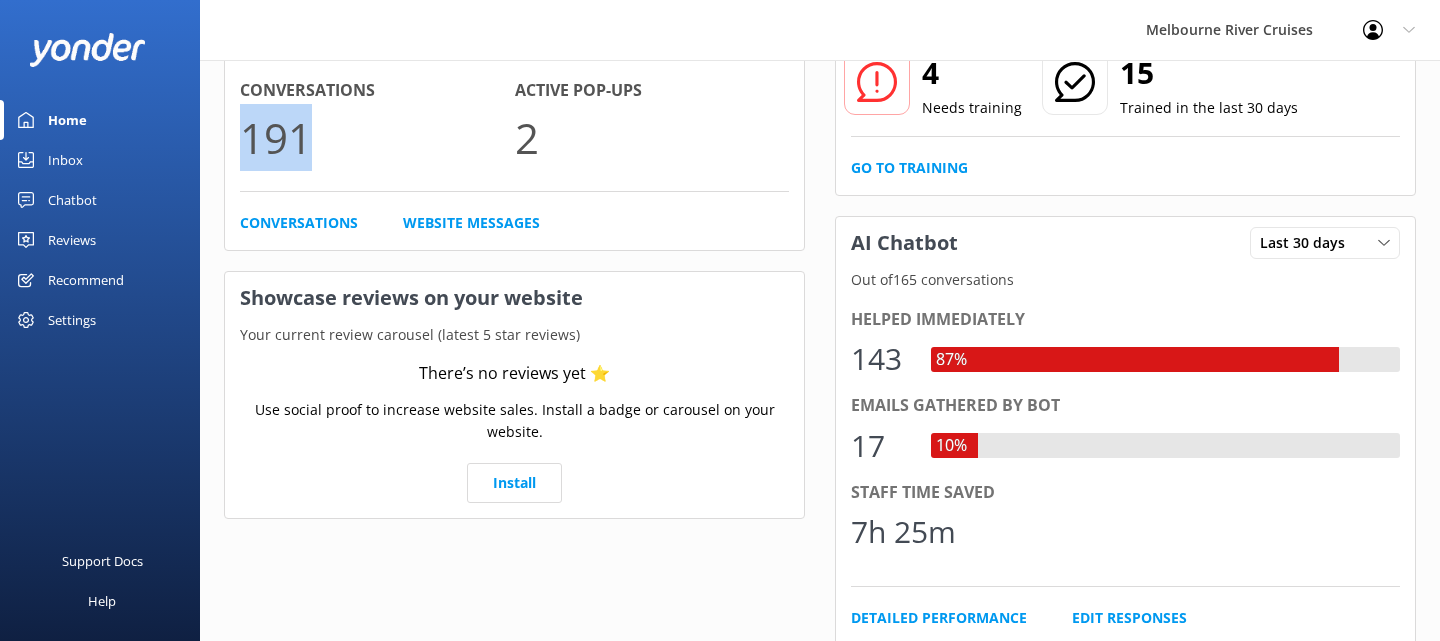 scroll, scrollTop: 175, scrollLeft: 0, axis: vertical 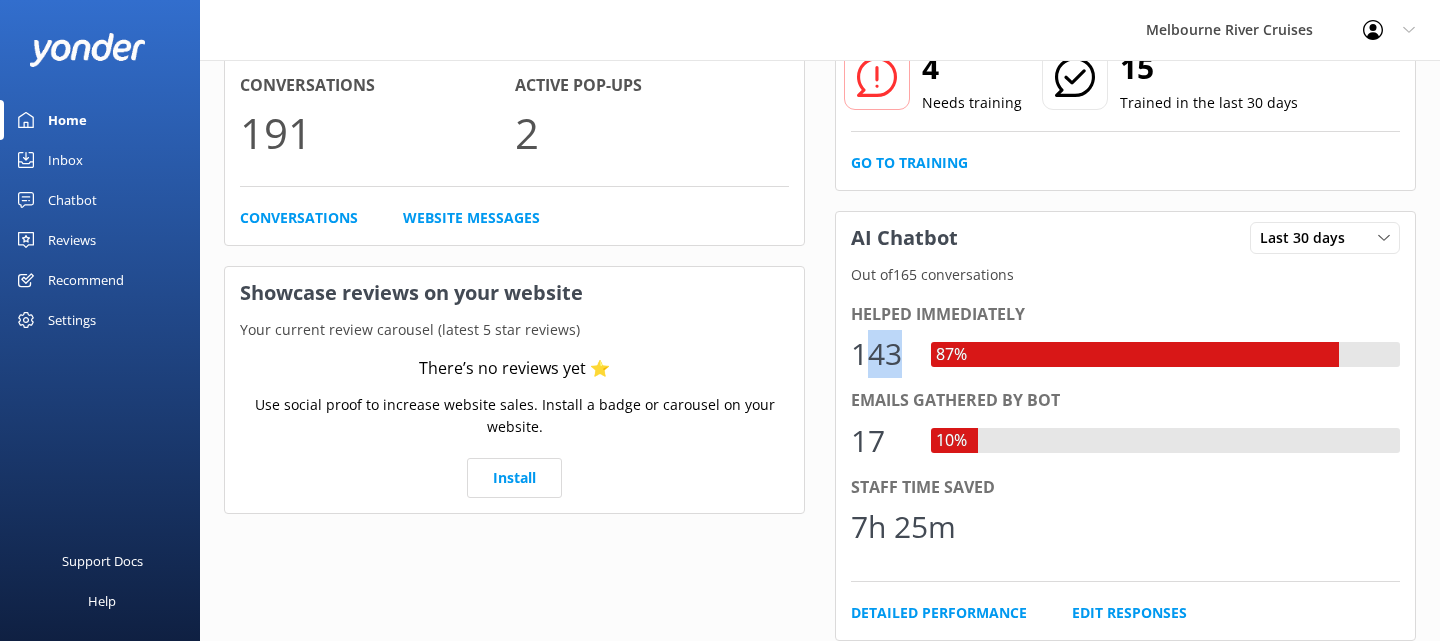 drag, startPoint x: 861, startPoint y: 348, endPoint x: 908, endPoint y: 349, distance: 47.010635 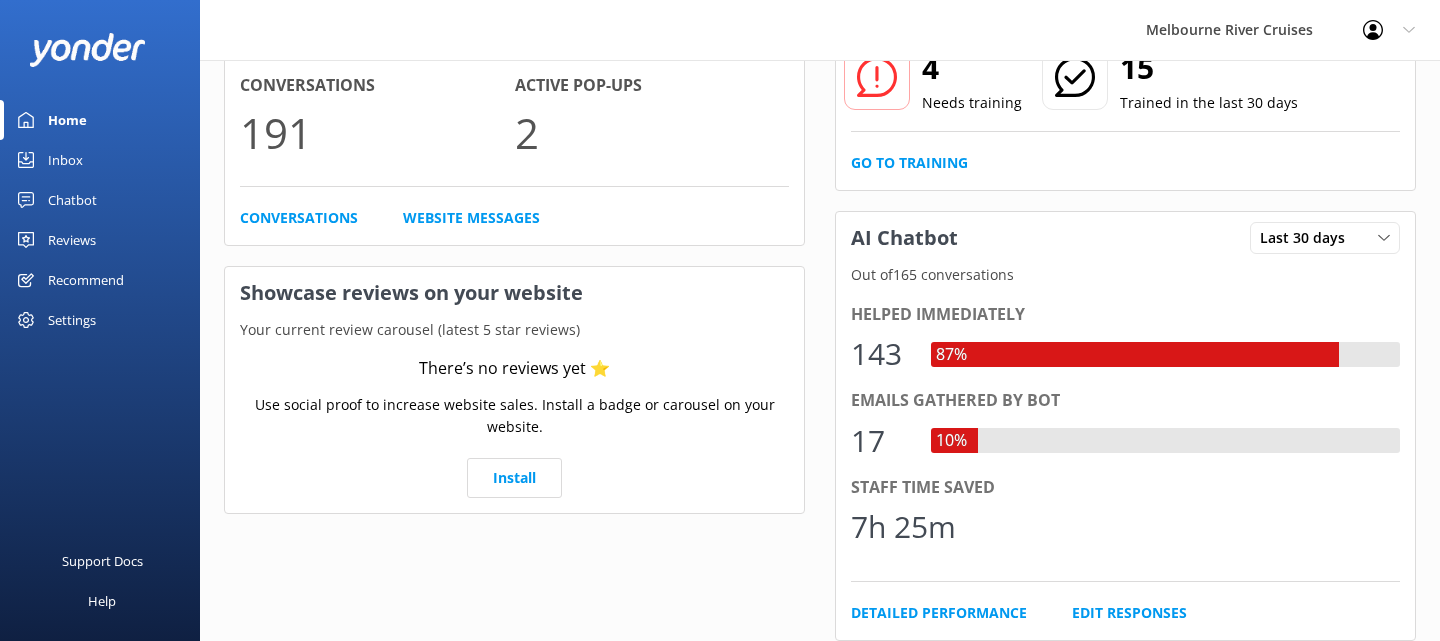 click on "143 87%" at bounding box center [1125, 354] 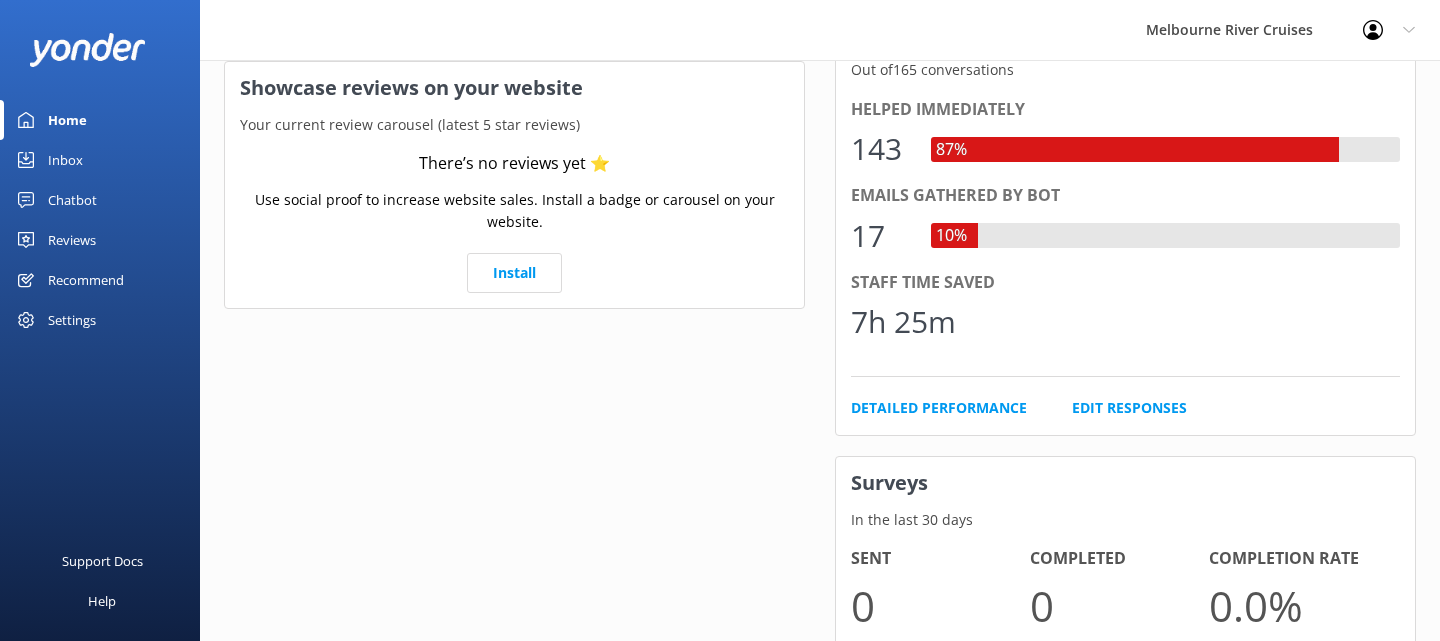 scroll, scrollTop: 382, scrollLeft: 0, axis: vertical 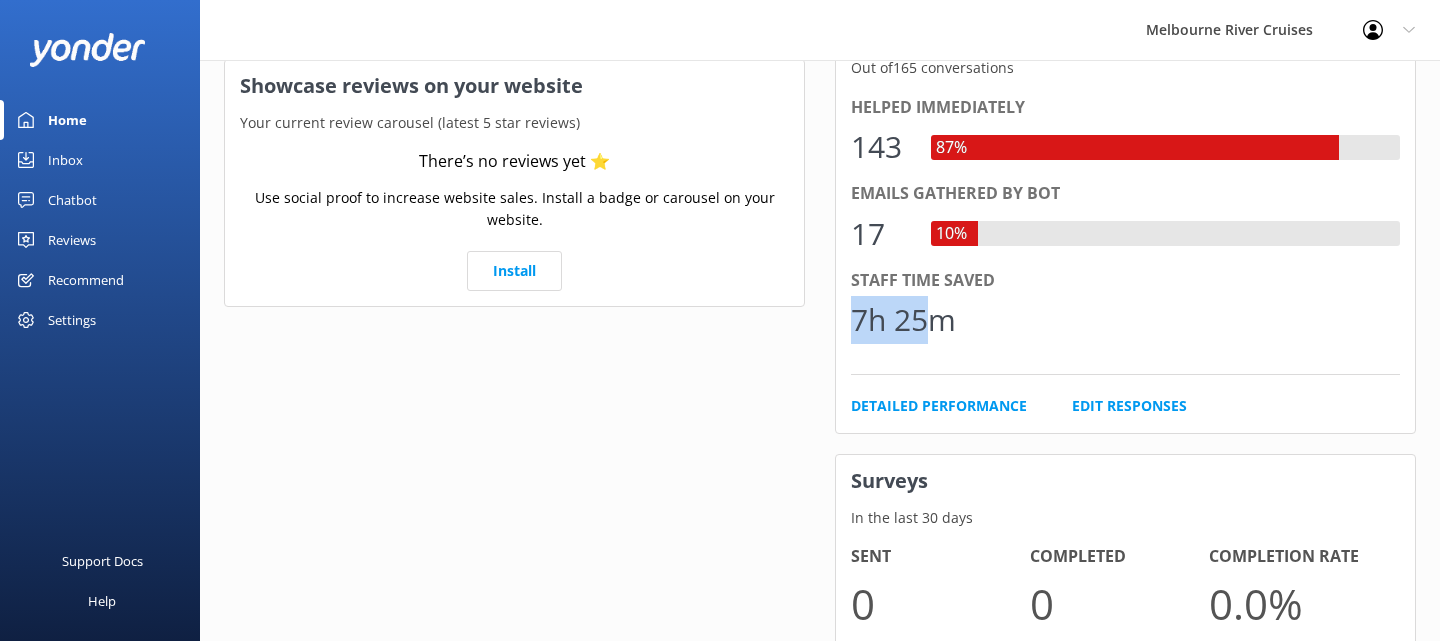 drag, startPoint x: 856, startPoint y: 312, endPoint x: 931, endPoint y: 315, distance: 75.059975 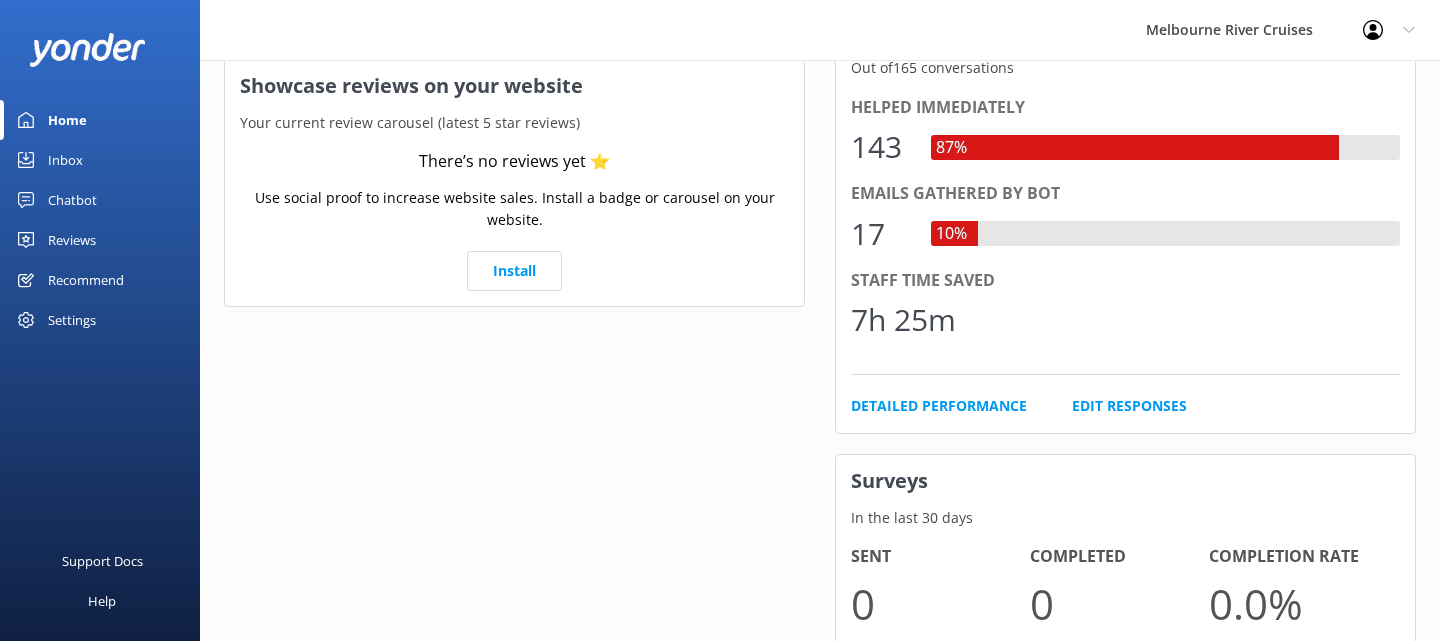 click on "7h 25m" at bounding box center (1125, 320) 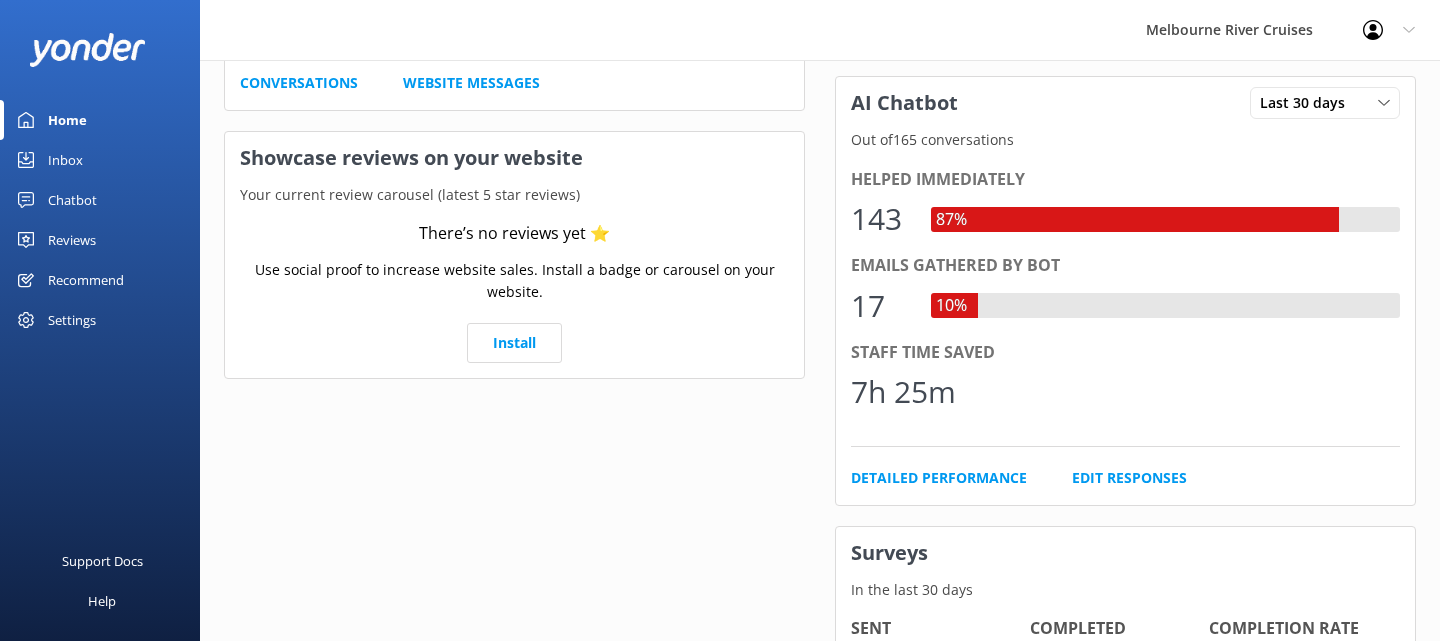 scroll, scrollTop: 306, scrollLeft: 0, axis: vertical 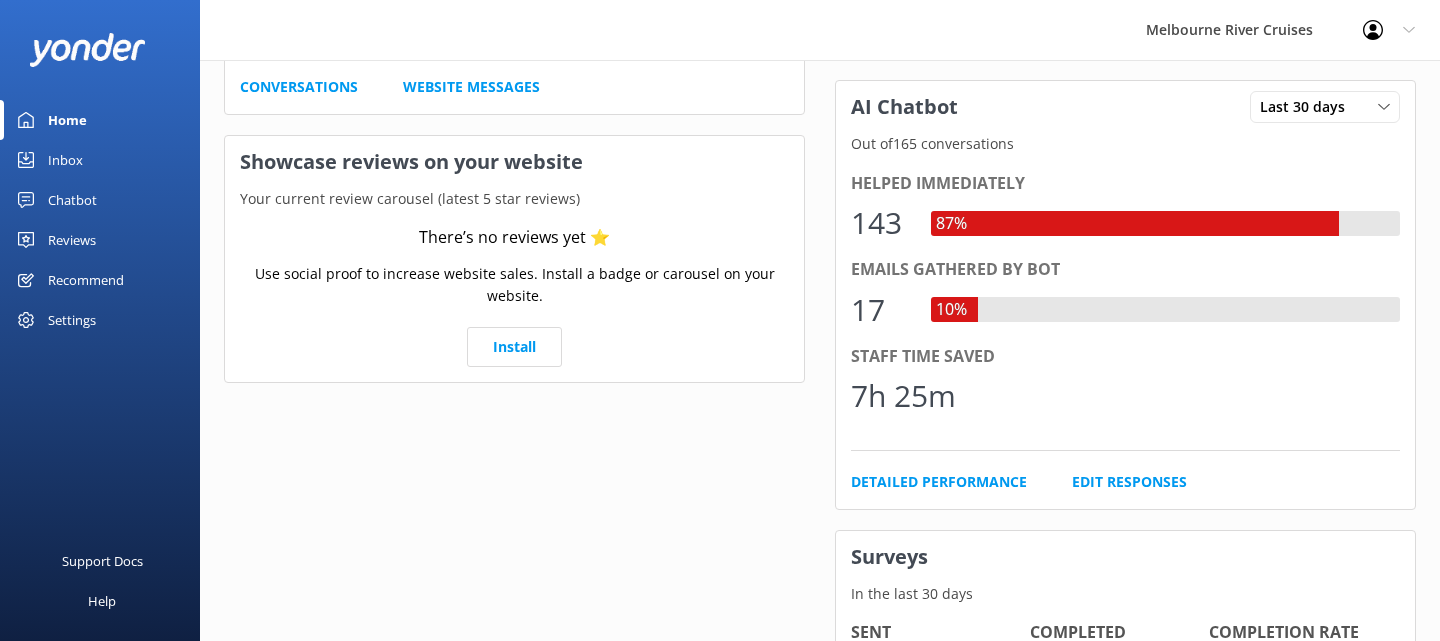 click on "Inbox" at bounding box center [65, 160] 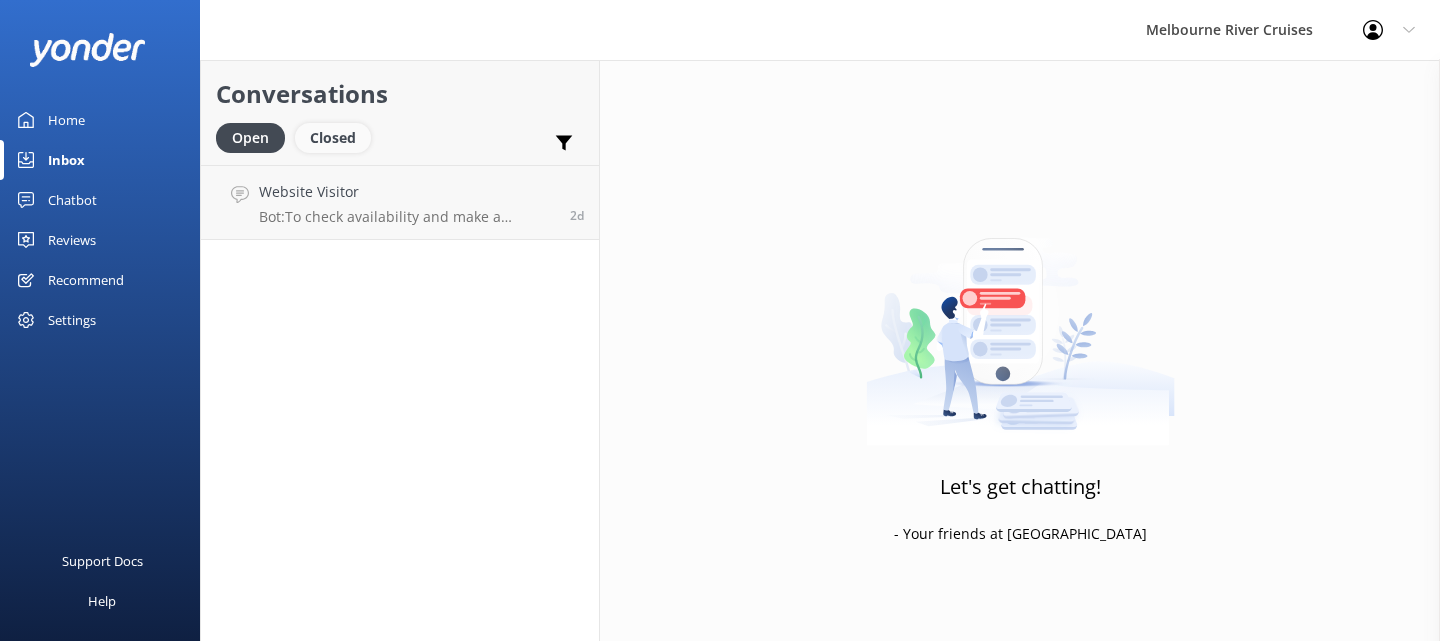 click on "Closed" at bounding box center [333, 138] 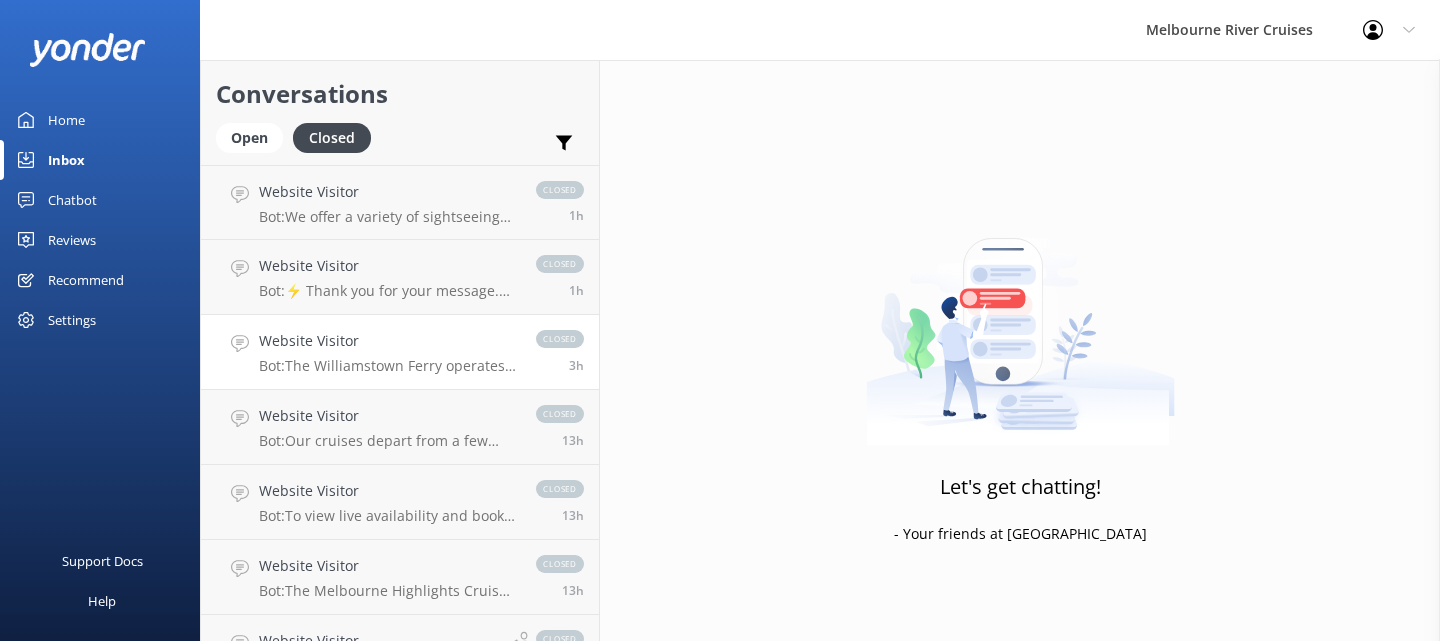 click on "Bot:  The Williamstown Ferry operates on weekends and some public holidays, with daily services during summer and school holidays. In winter, it runs on Saturdays and Sundays only. For the latest schedule, please visit [URL][DOMAIN_NAME]." at bounding box center (387, 366) 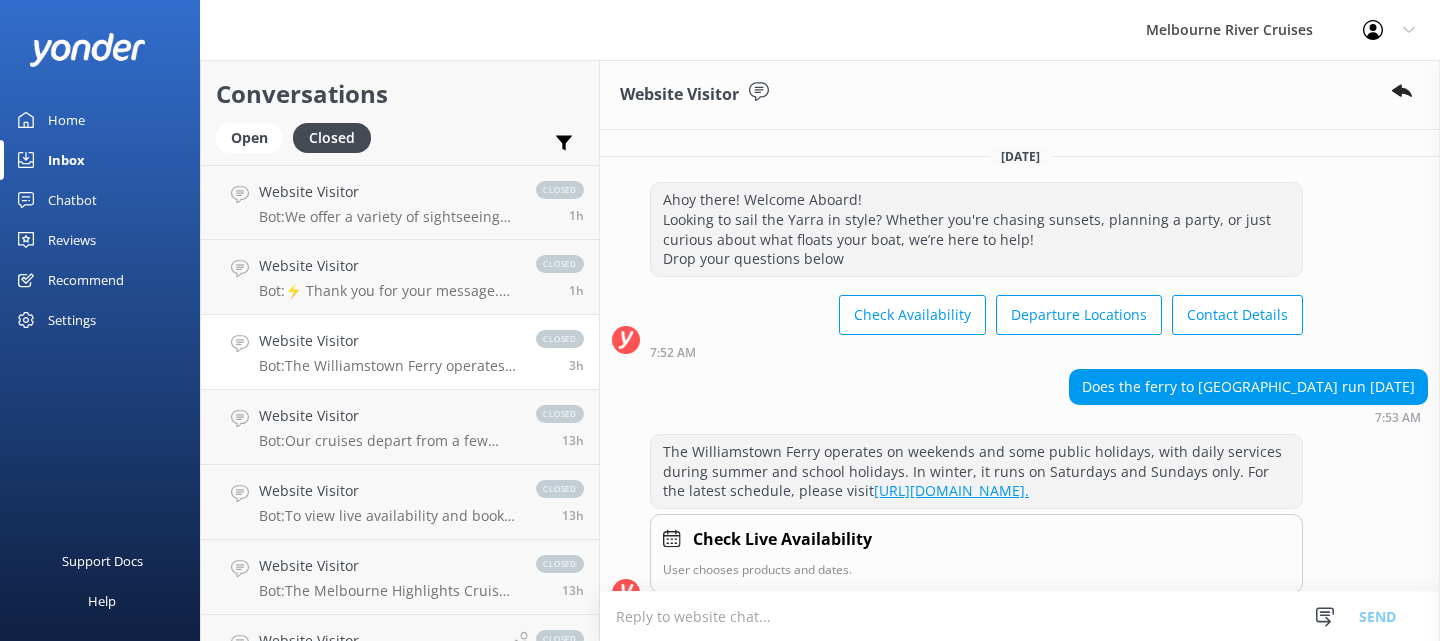 scroll, scrollTop: 92, scrollLeft: 0, axis: vertical 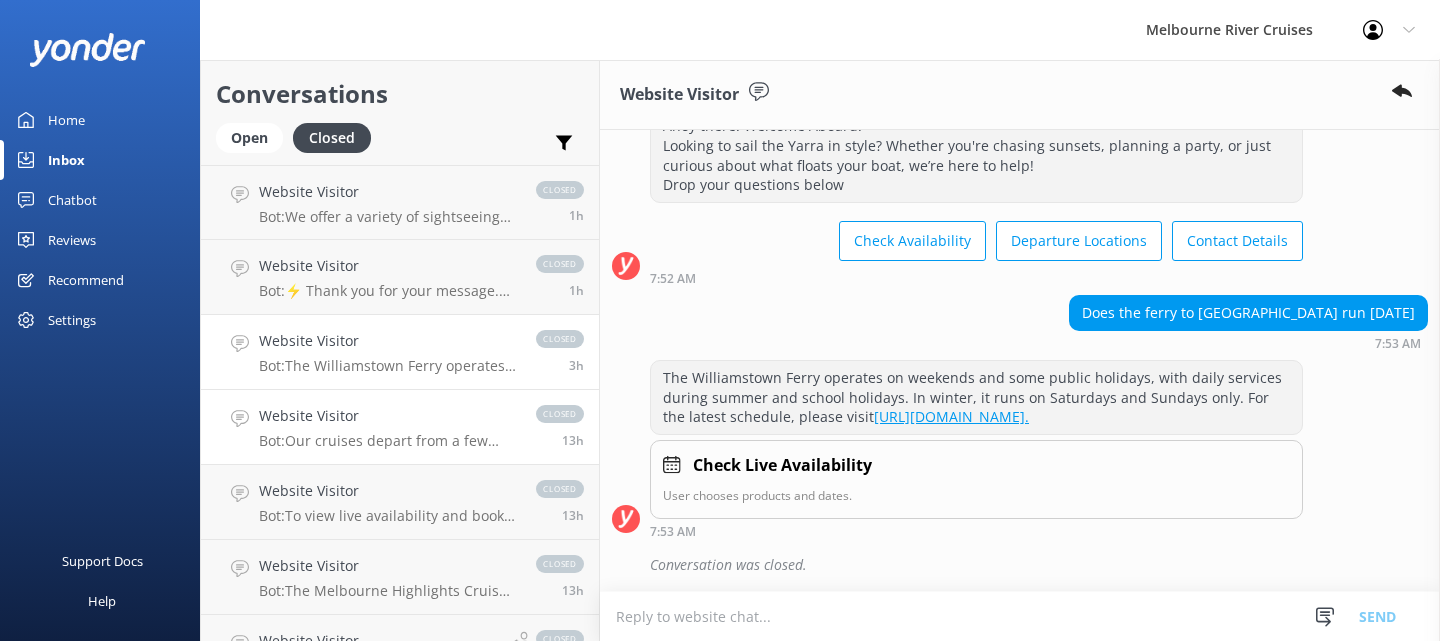 click on "Website Visitor Bot:  Our cruises depart from a few different locations along [GEOGRAPHIC_DATA] and Federation [GEOGRAPHIC_DATA]:
- Spirit of Melbourne Dinner Cruise: Berth 1, Southbank Promenade, [GEOGRAPHIC_DATA] 3000
- Day Cruises & Functions: Berth 2, [GEOGRAPHIC_DATA], [GEOGRAPHIC_DATA] 3000
- Parties & Functions: Berths 3, 4, and 5 at Federation Wharf
For full directions, click [URL][DOMAIN_NAME]. closed 13h" at bounding box center (400, 427) 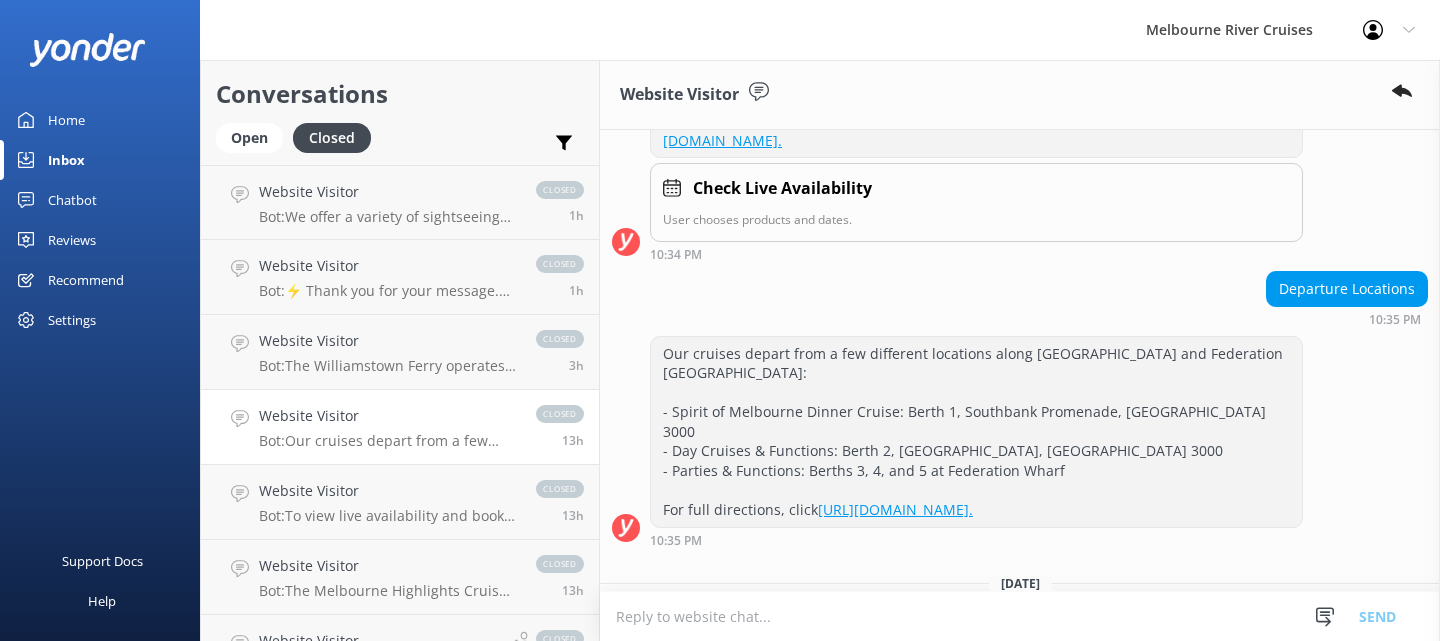 scroll, scrollTop: 334, scrollLeft: 0, axis: vertical 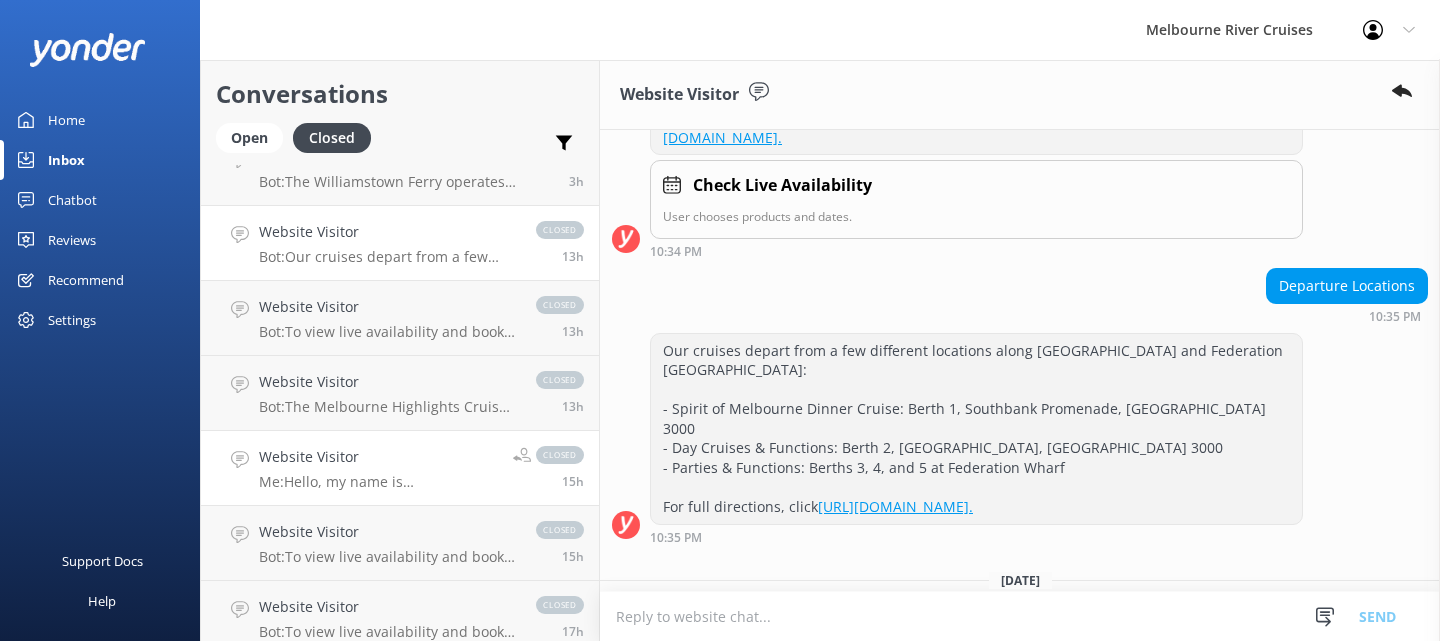 click on "Me:  Hello, my name is [PERSON_NAME] from the sales team. You are welcome to pay for the teen pricing upon booking for your child below 13 so that they receive a main course menu. If you have any further questions please let me know. Thank you!" at bounding box center [378, 482] 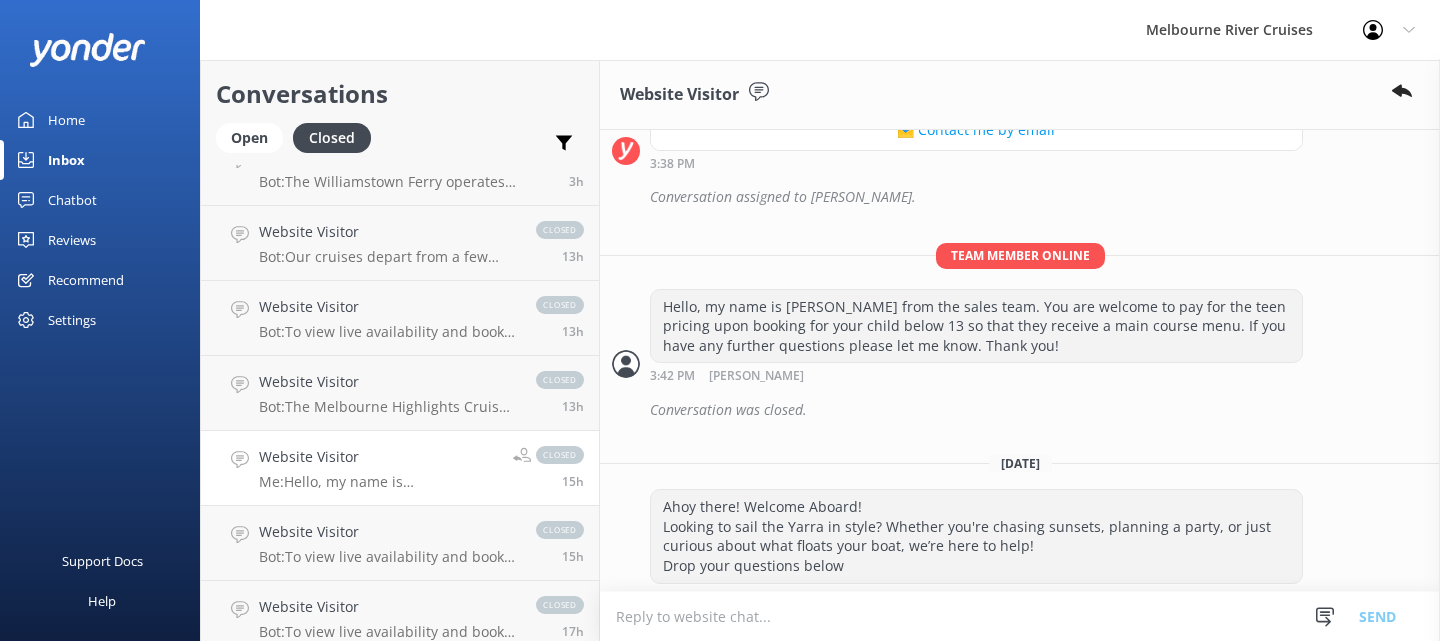 scroll, scrollTop: 461, scrollLeft: 0, axis: vertical 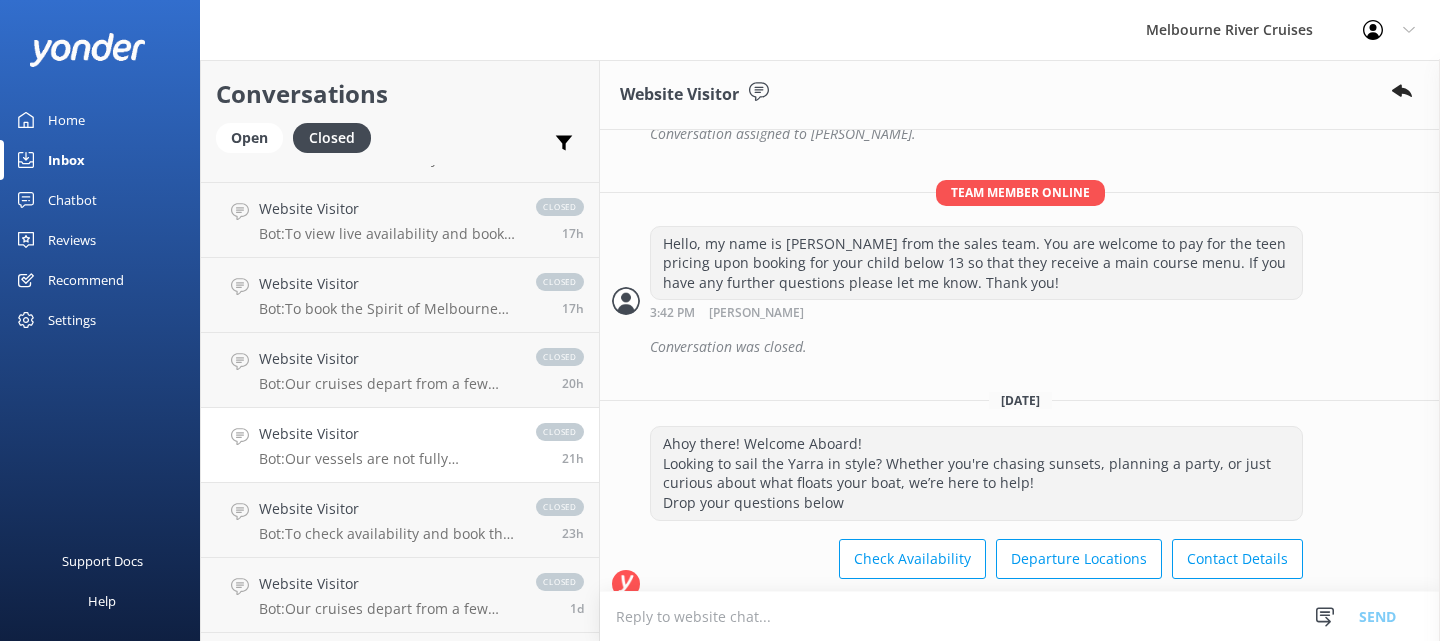 click on "Bot:  Our vessels are not fully wheelchair accessible due to the tidal nature of the Yarra River and infrastructure constraints at the [GEOGRAPHIC_DATA]. However, we can accommodate foldable wheelchairs on board. Guests must be able to walk down a few steps to board the vessel. For more details, visit [URL][DOMAIN_NAME]." at bounding box center [387, 459] 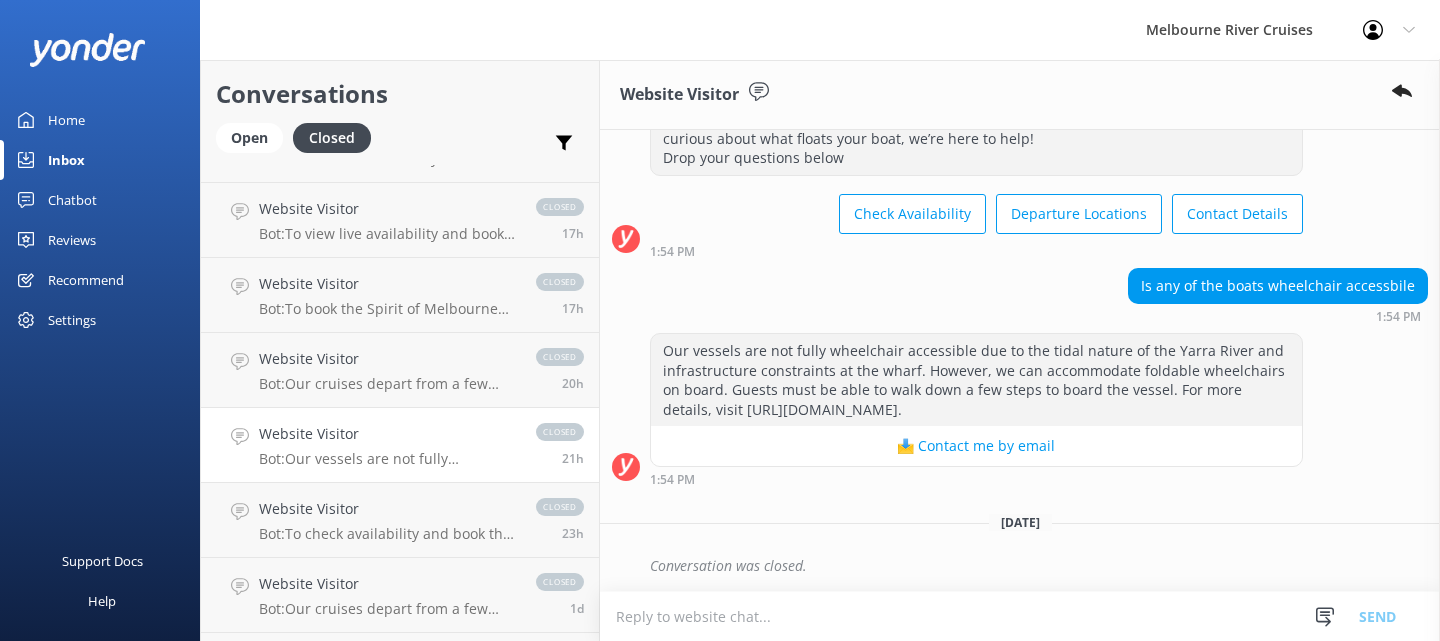 scroll, scrollTop: 0, scrollLeft: 0, axis: both 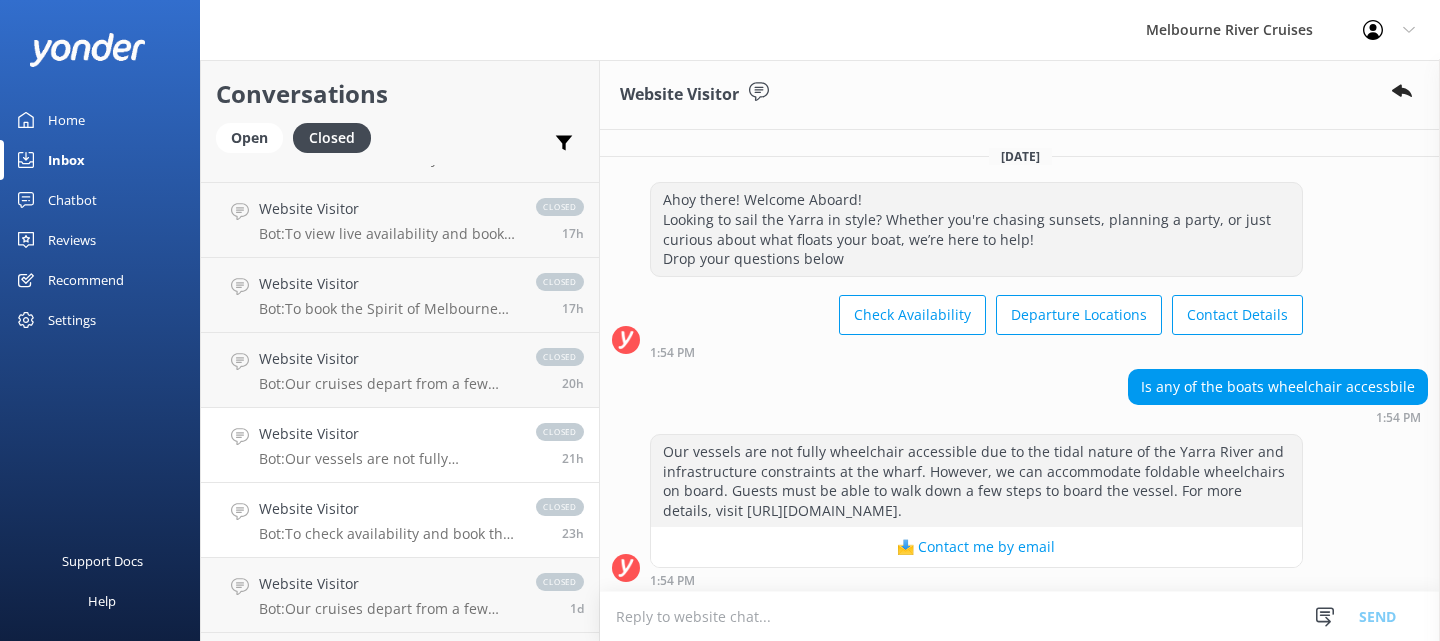 click on "Bot:  To check availability and book the Melbourne Highlights Cruise for two people, please visit [URL][DOMAIN_NAME]." at bounding box center [387, 534] 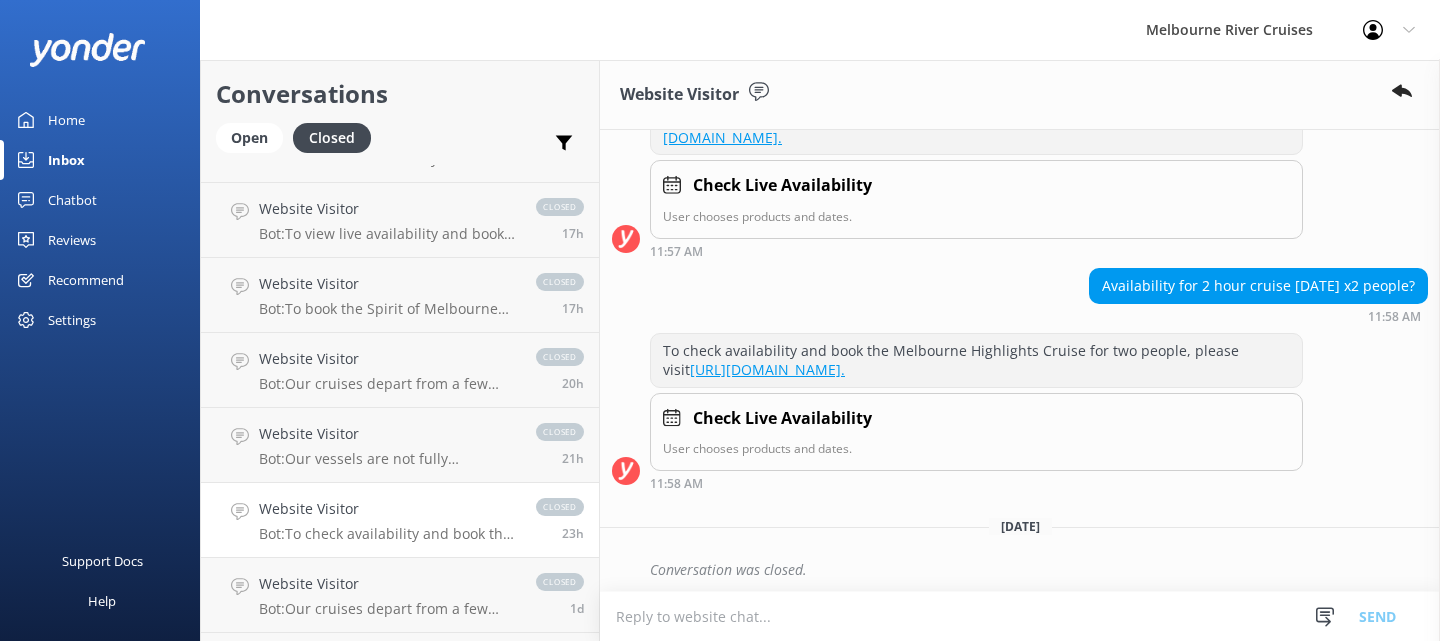 scroll, scrollTop: 338, scrollLeft: 0, axis: vertical 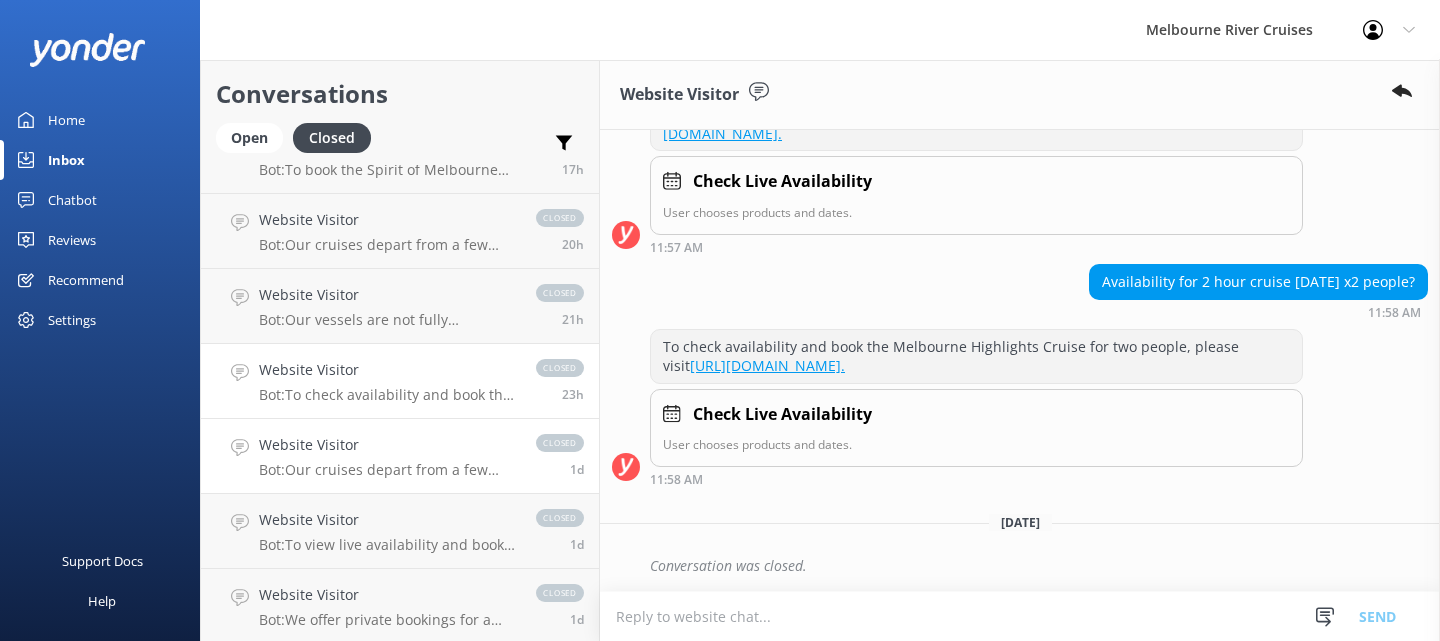 click on "Bot:  Our cruises depart from a few different locations along [GEOGRAPHIC_DATA] and Federation [GEOGRAPHIC_DATA]:
- Spirit of Melbourne Dinner Cruise: Berth 1, Southbank Promenade, [GEOGRAPHIC_DATA] 3000
- Day Cruises & Functions: Berth 2, [GEOGRAPHIC_DATA], [GEOGRAPHIC_DATA] 3000
- Parties & Functions: Berths 3, 4, and 5 at Federation Wharf
For full directions, visit [URL][DOMAIN_NAME]." at bounding box center (387, 470) 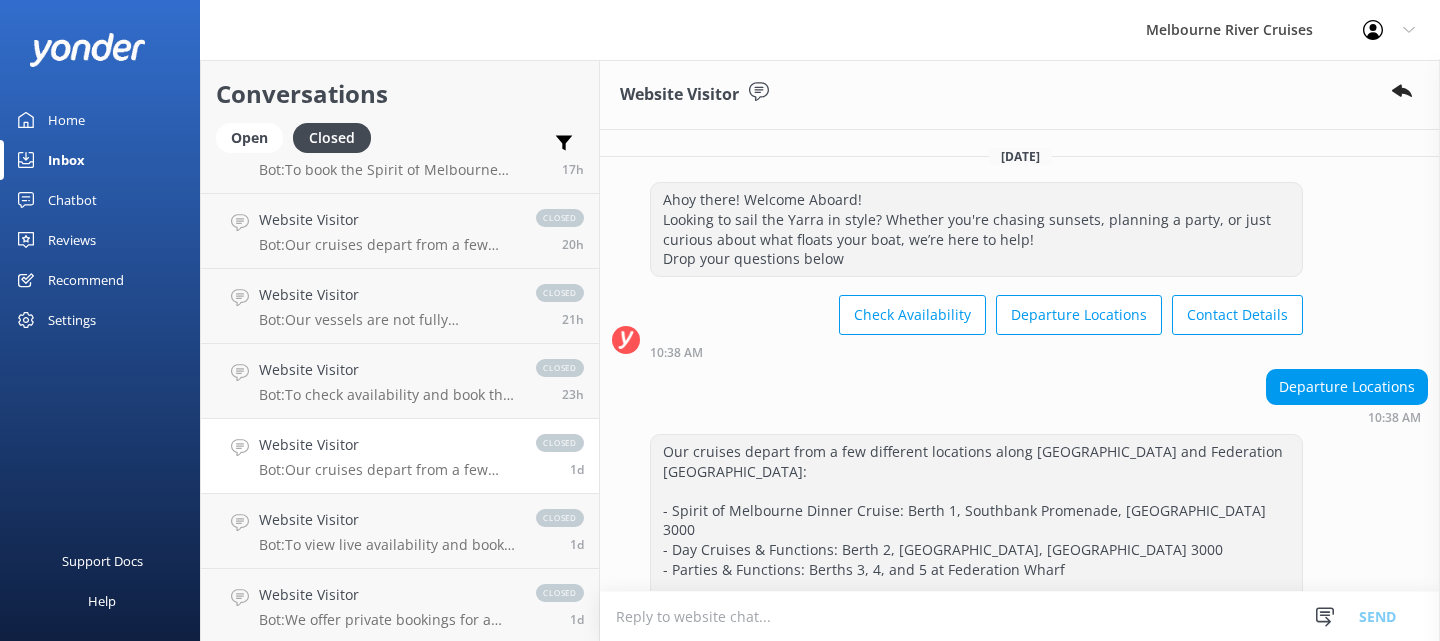 scroll, scrollTop: 120, scrollLeft: 0, axis: vertical 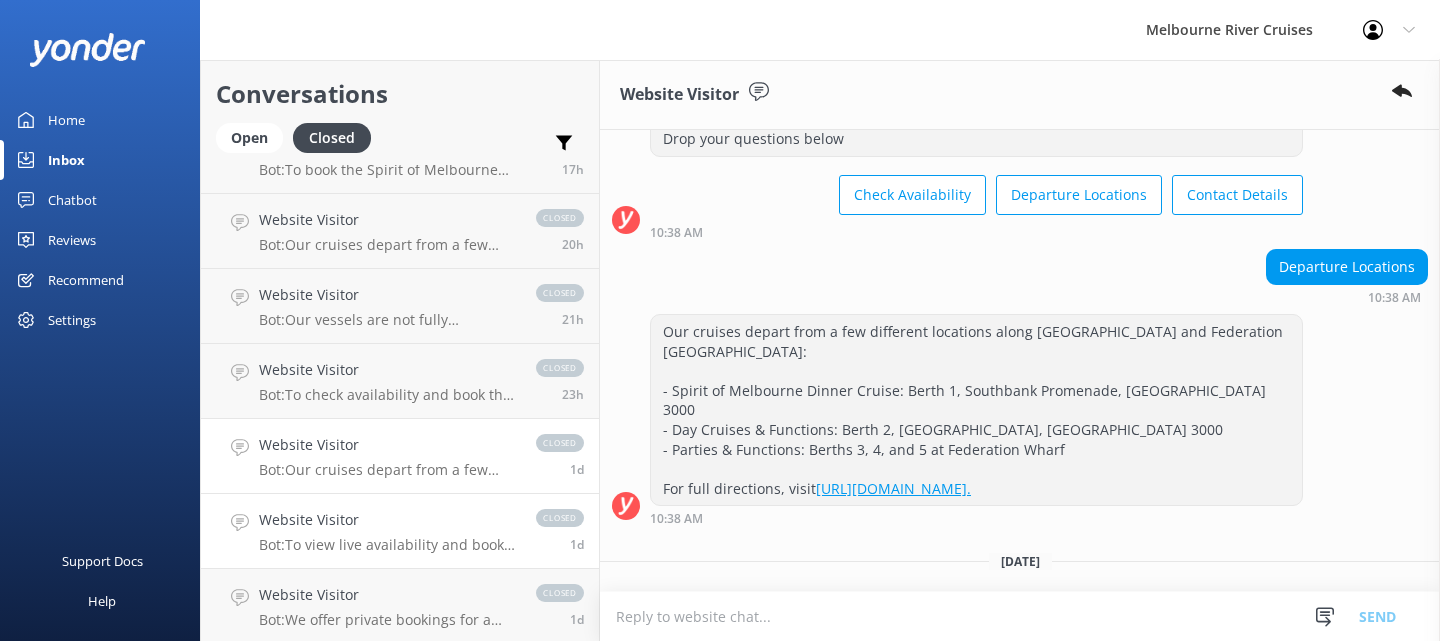click on "Website Visitor" at bounding box center (387, 520) 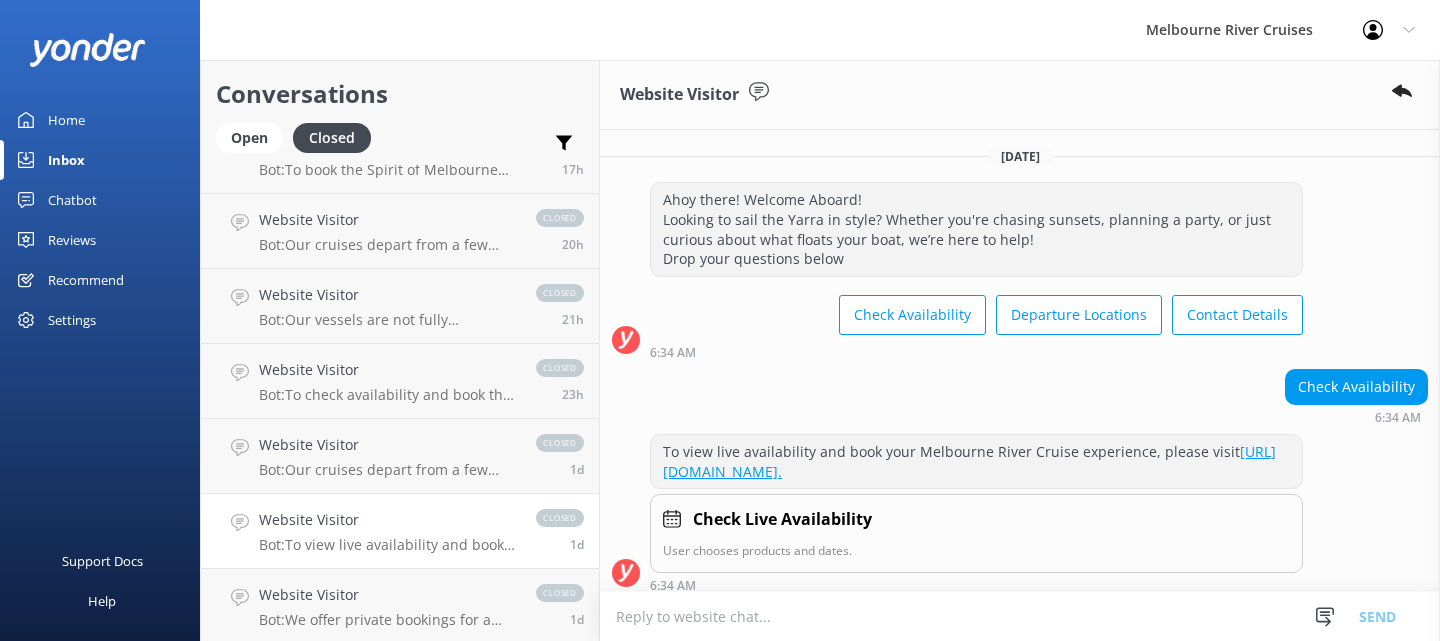 scroll, scrollTop: 106, scrollLeft: 0, axis: vertical 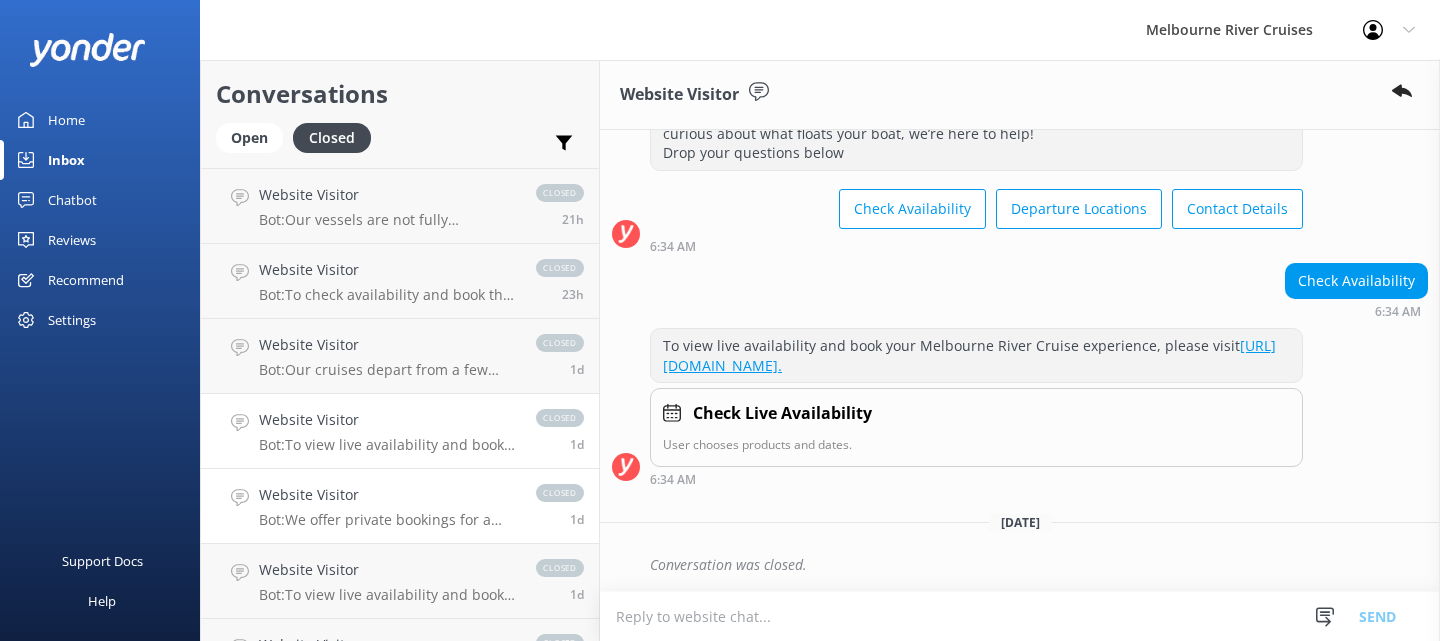 click on "Bot:  We offer private bookings for a wide range of events including birthdays, weddings, corporate functions, hens and bucks nights, uni socials, and more. To explore options or enquire, visit [URL][DOMAIN_NAME]." at bounding box center [387, 520] 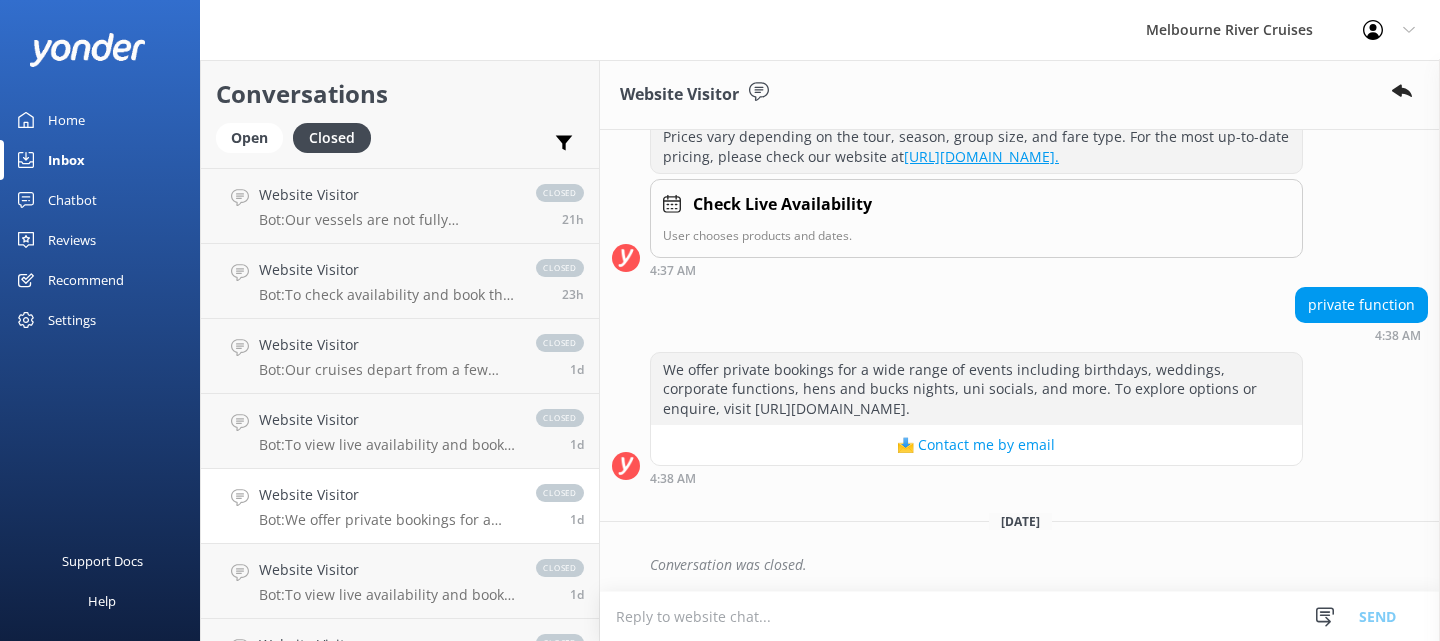 scroll, scrollTop: 334, scrollLeft: 0, axis: vertical 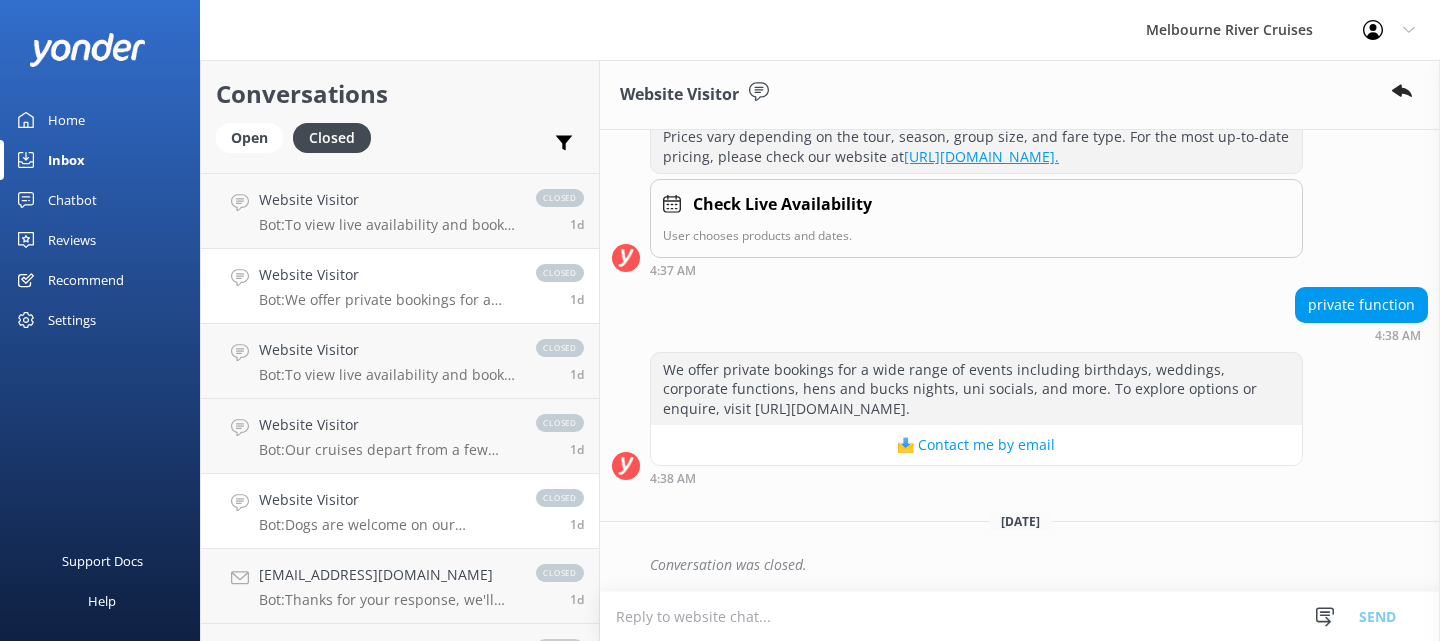click on "Bot:  Dogs are welcome on our sightseeing cruise! We just ask that they remain on a leash at all times during the cruise." at bounding box center [387, 525] 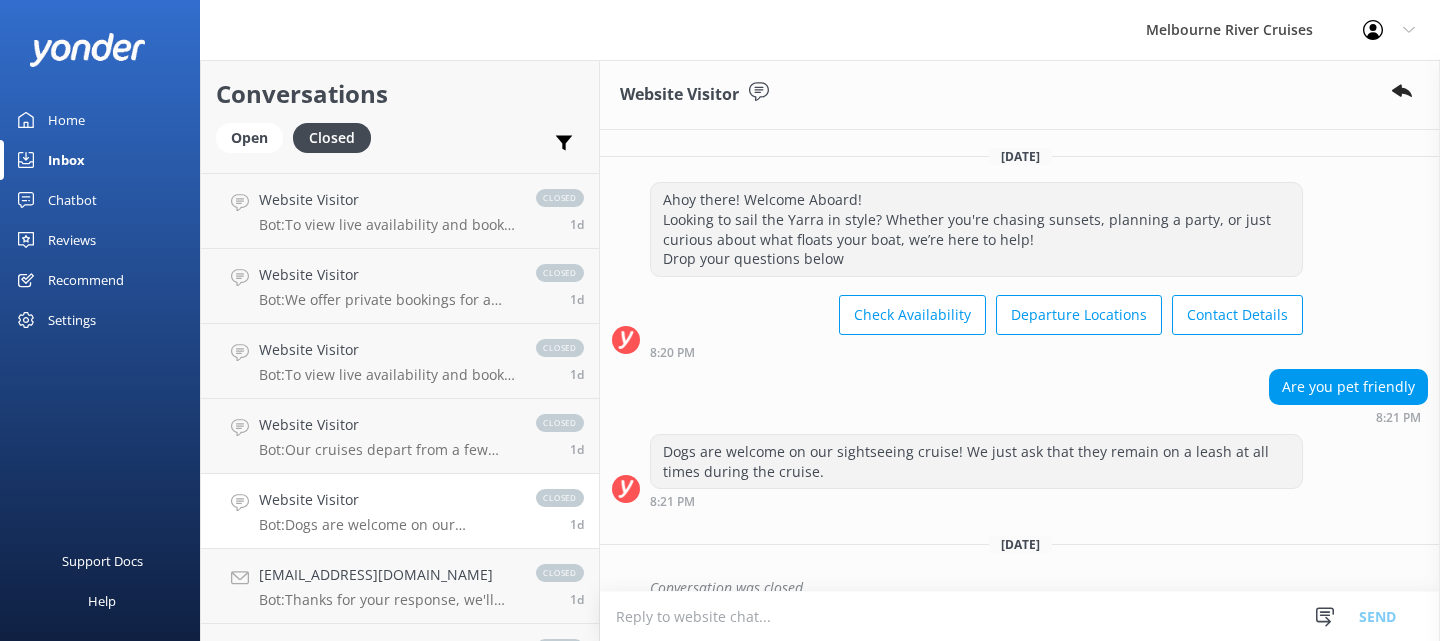 scroll, scrollTop: 22, scrollLeft: 0, axis: vertical 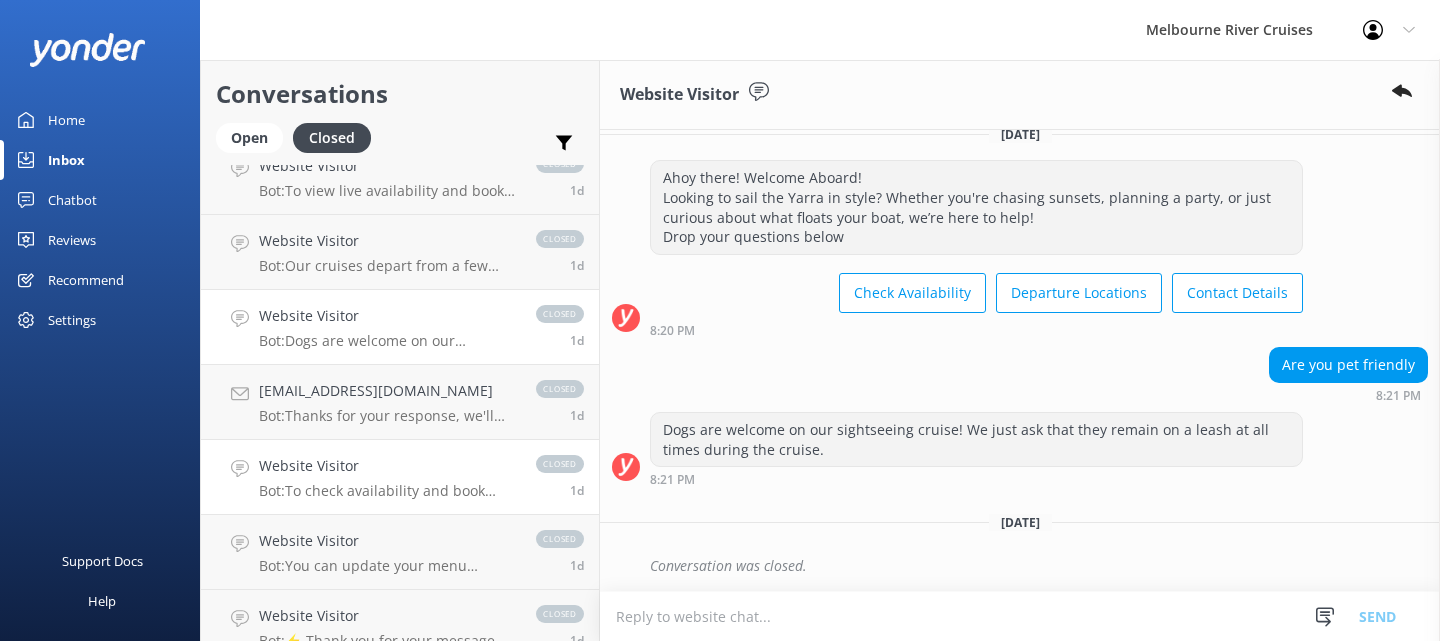 click on "Bot:  To check availability and book your cruise, please visit the following link: [URL][DOMAIN_NAME]." at bounding box center [387, 491] 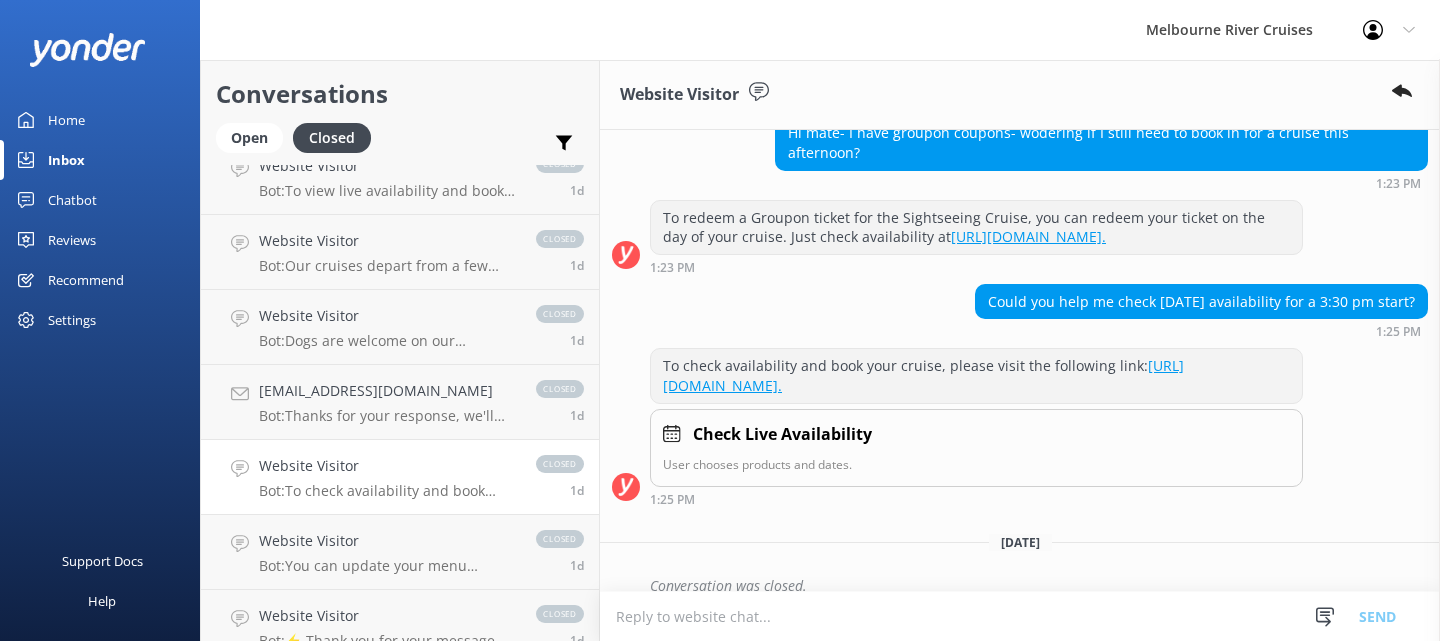 scroll, scrollTop: 254, scrollLeft: 0, axis: vertical 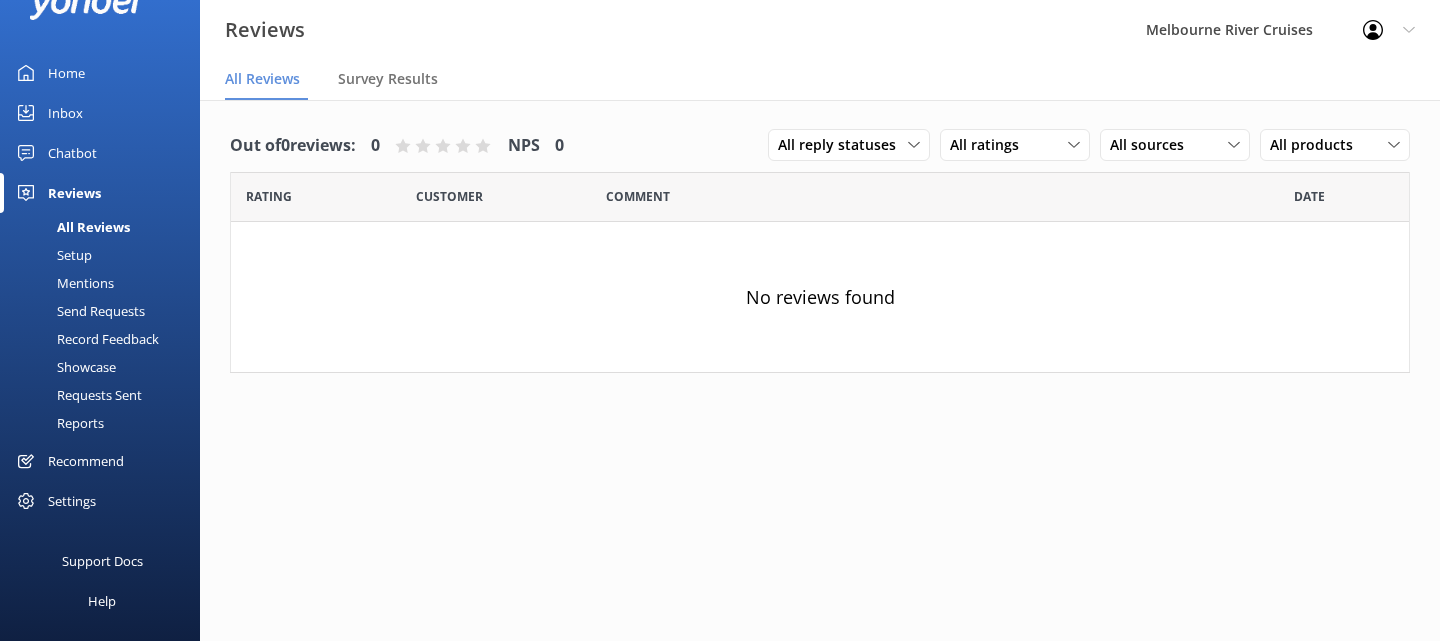 click on "Settings" at bounding box center (72, 501) 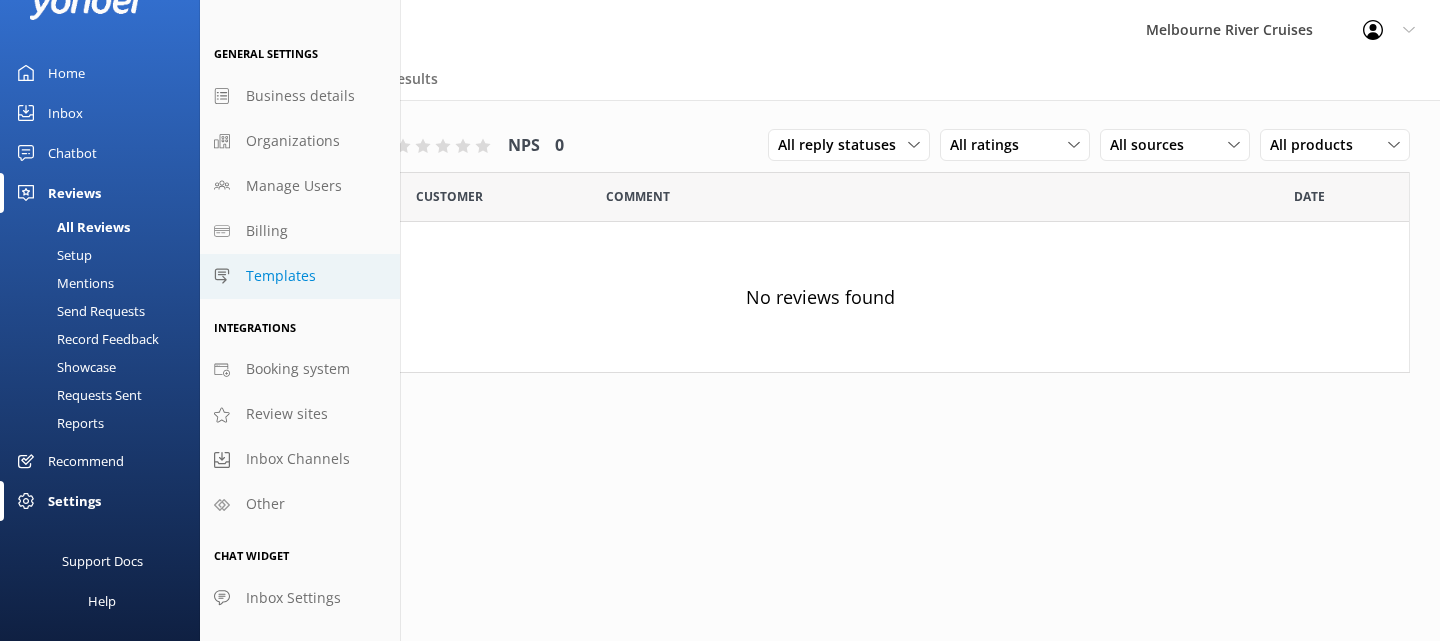 scroll, scrollTop: 0, scrollLeft: 0, axis: both 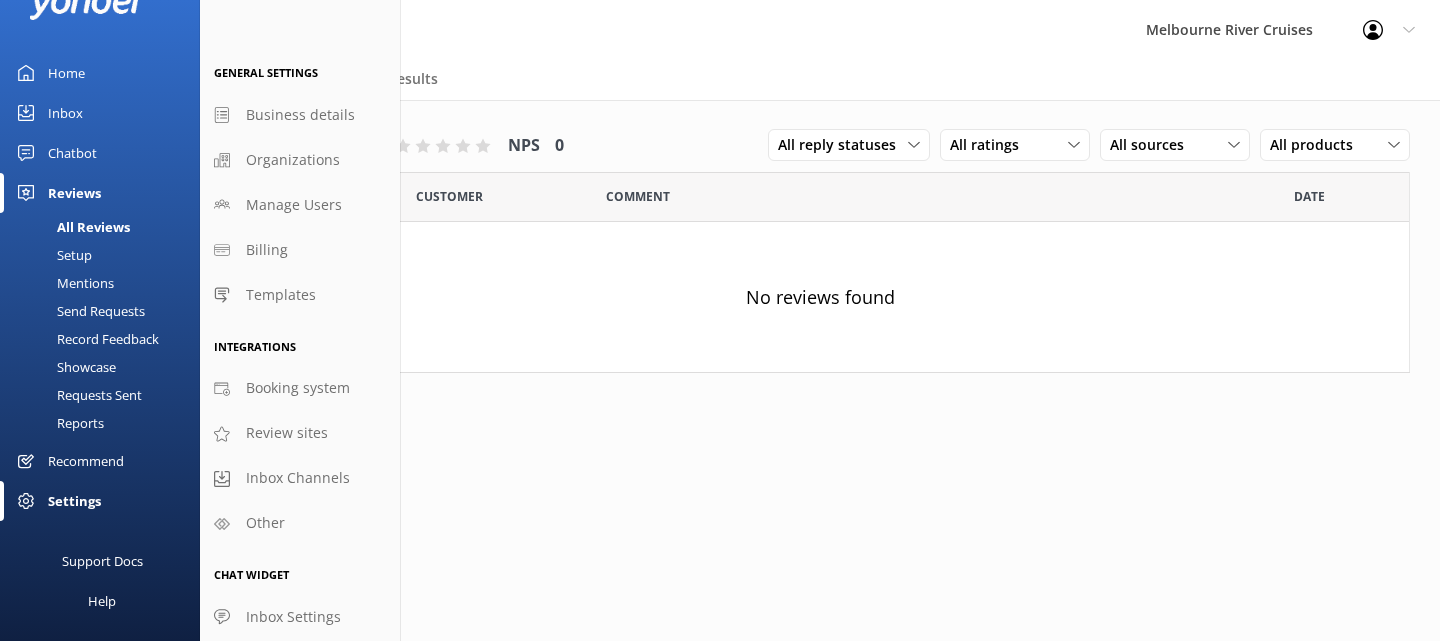 click on "Home" at bounding box center (66, 73) 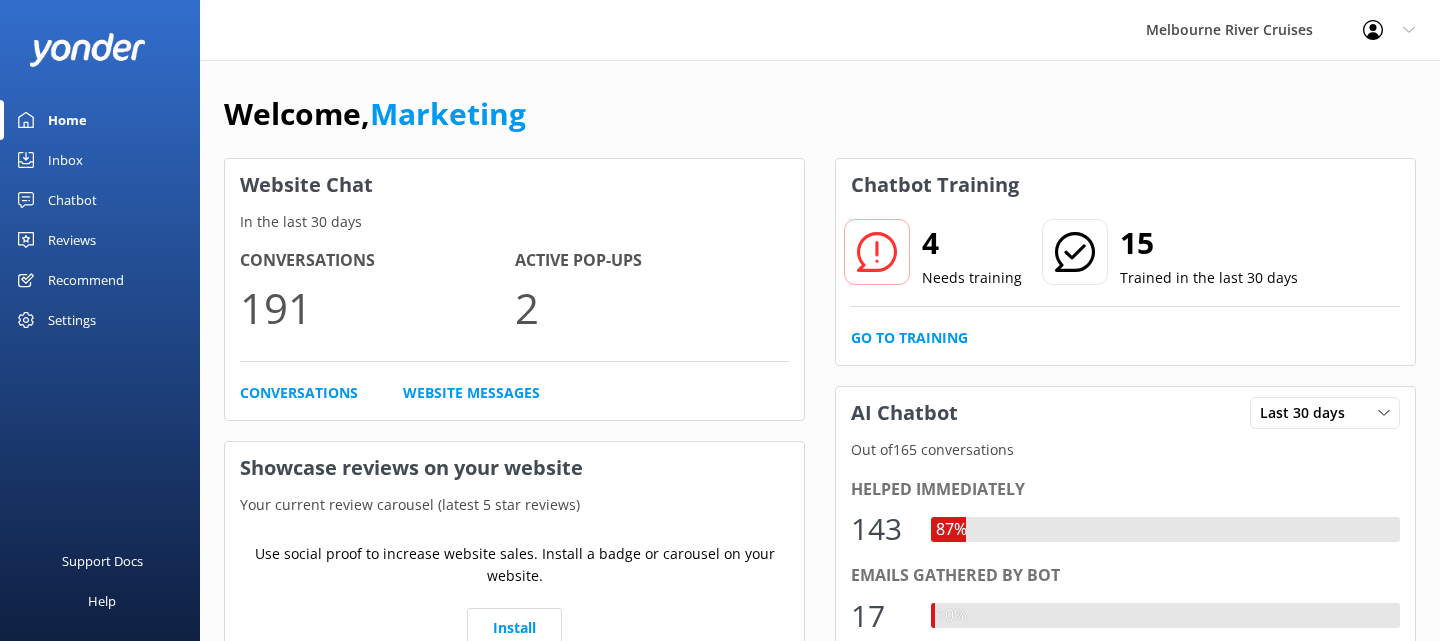 scroll, scrollTop: 0, scrollLeft: 0, axis: both 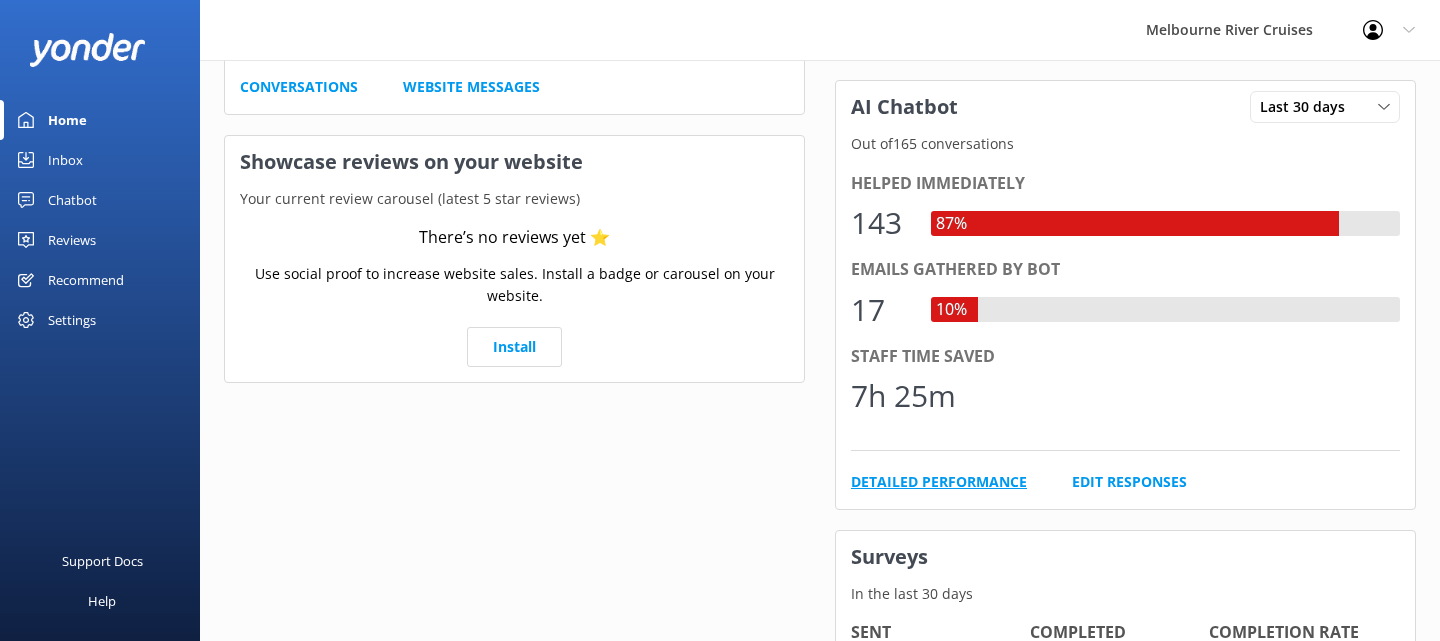 click on "Detailed Performance" at bounding box center [939, 482] 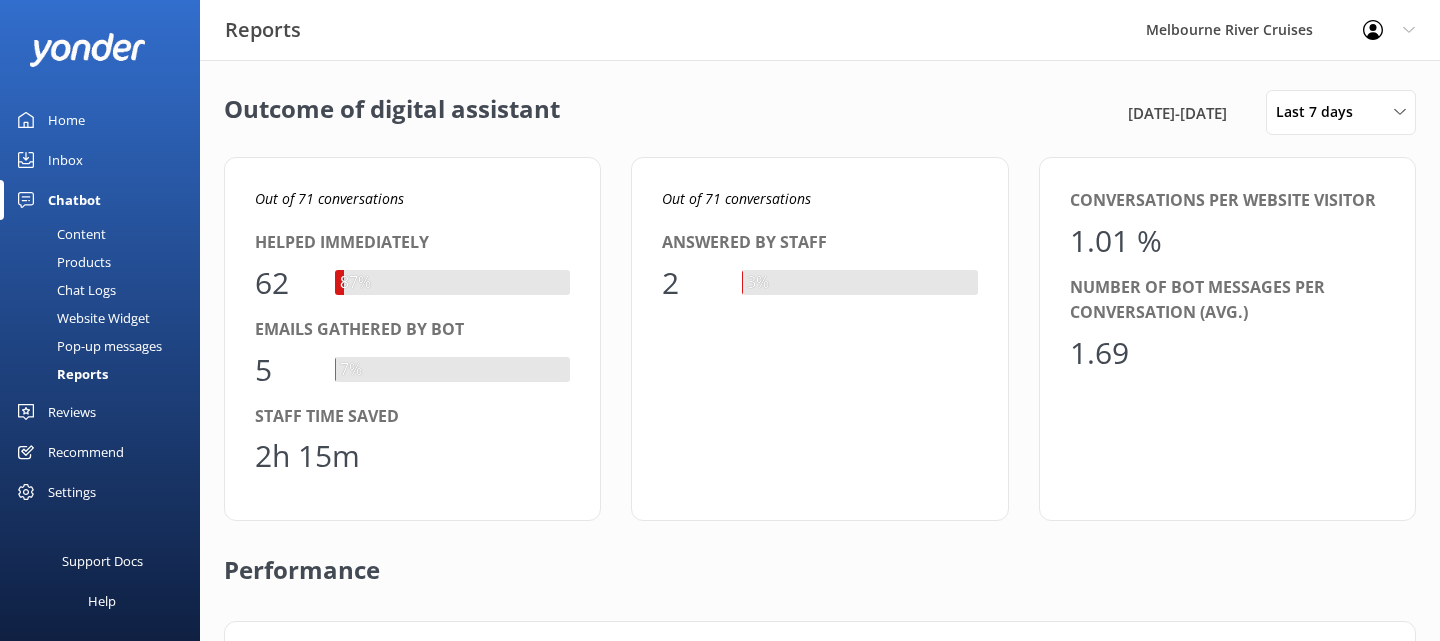 scroll, scrollTop: 1, scrollLeft: 1, axis: both 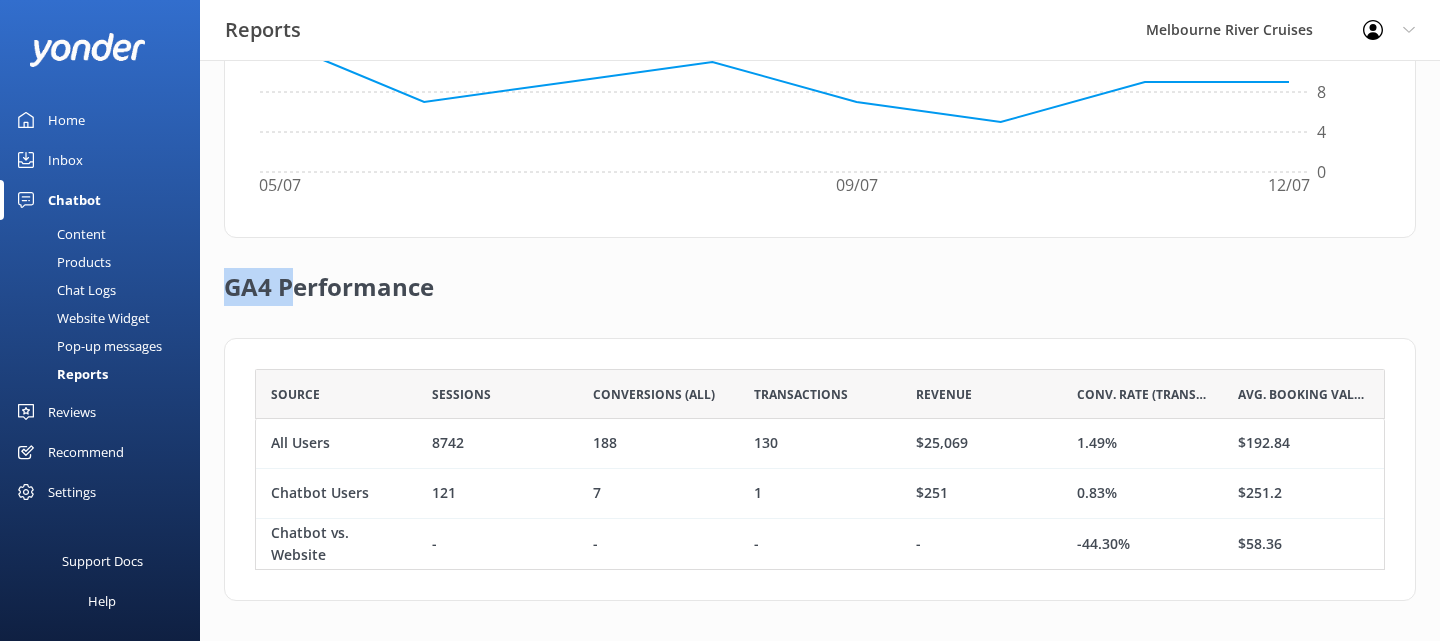 drag, startPoint x: 230, startPoint y: 281, endPoint x: 403, endPoint y: 258, distance: 174.5222 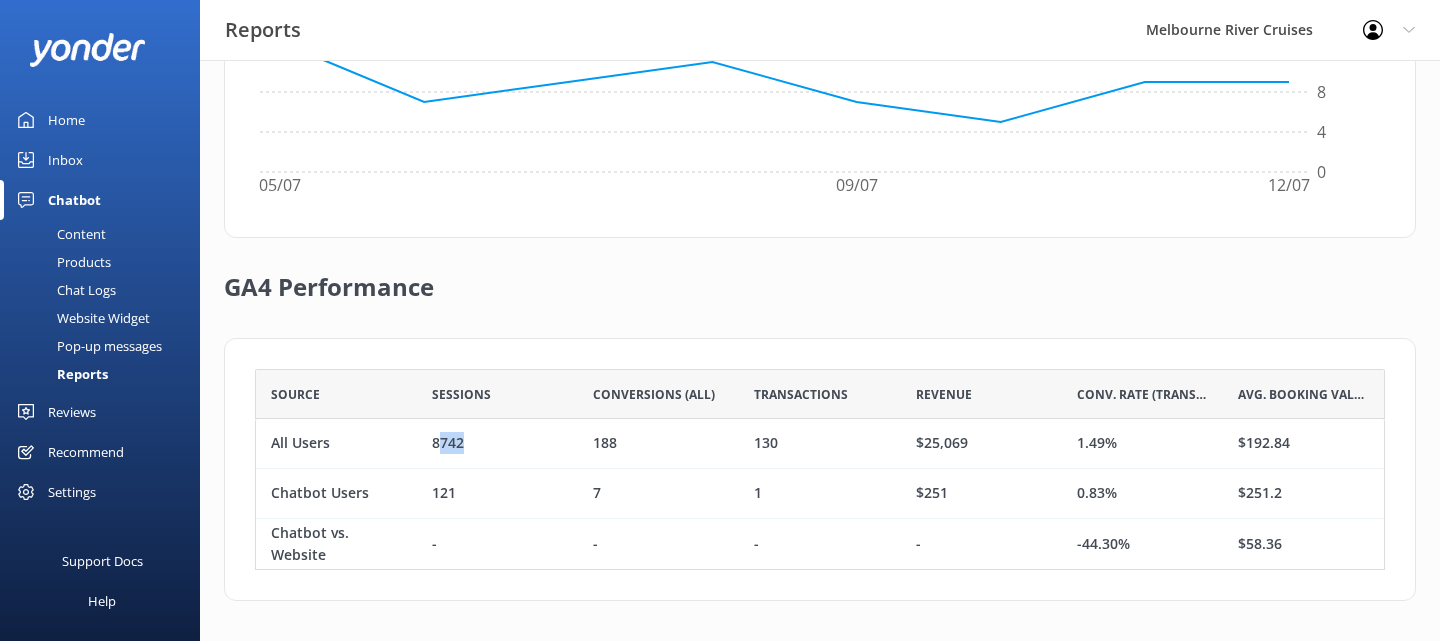 drag, startPoint x: 437, startPoint y: 448, endPoint x: 554, endPoint y: 445, distance: 117.03845 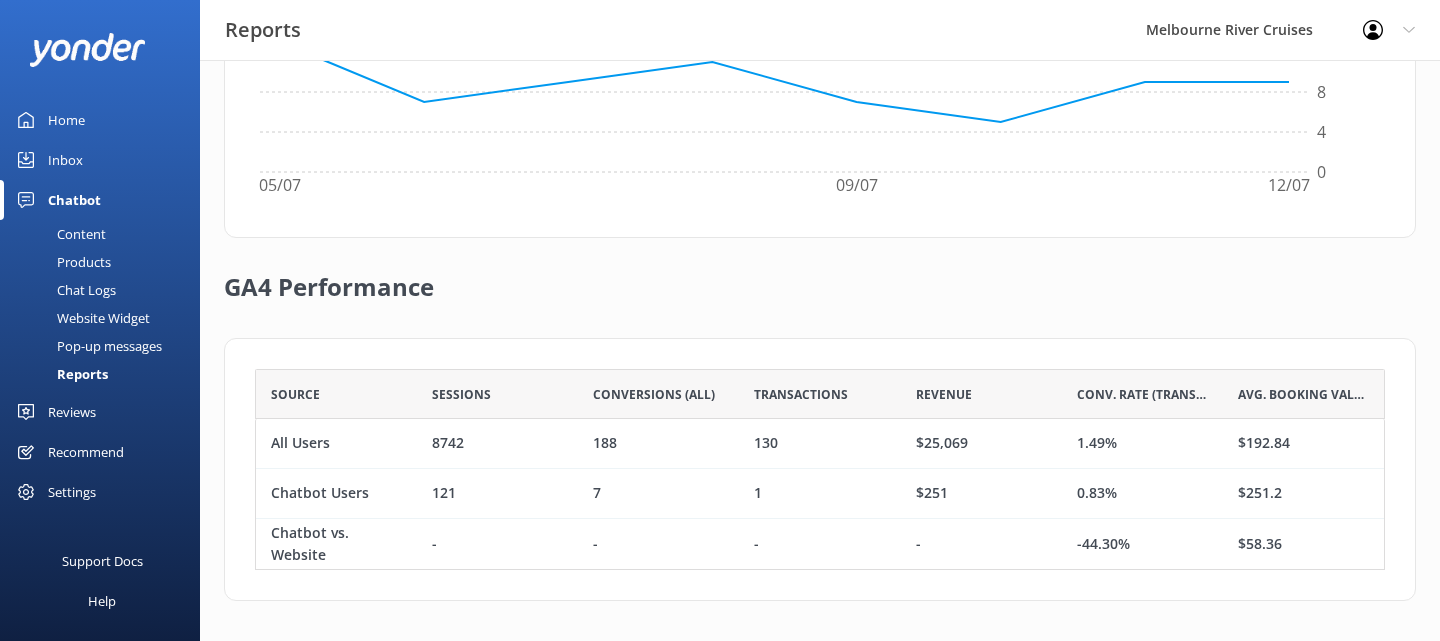 click on "188" at bounding box center (658, 444) 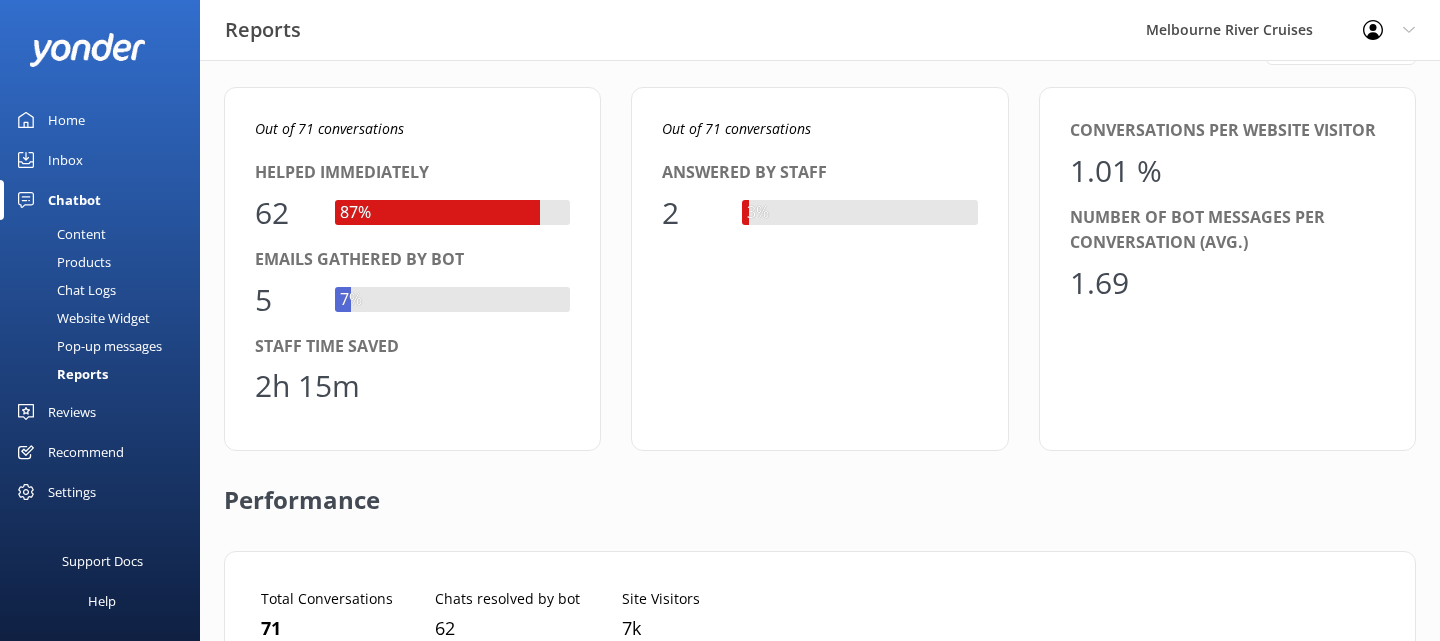 scroll, scrollTop: 0, scrollLeft: 0, axis: both 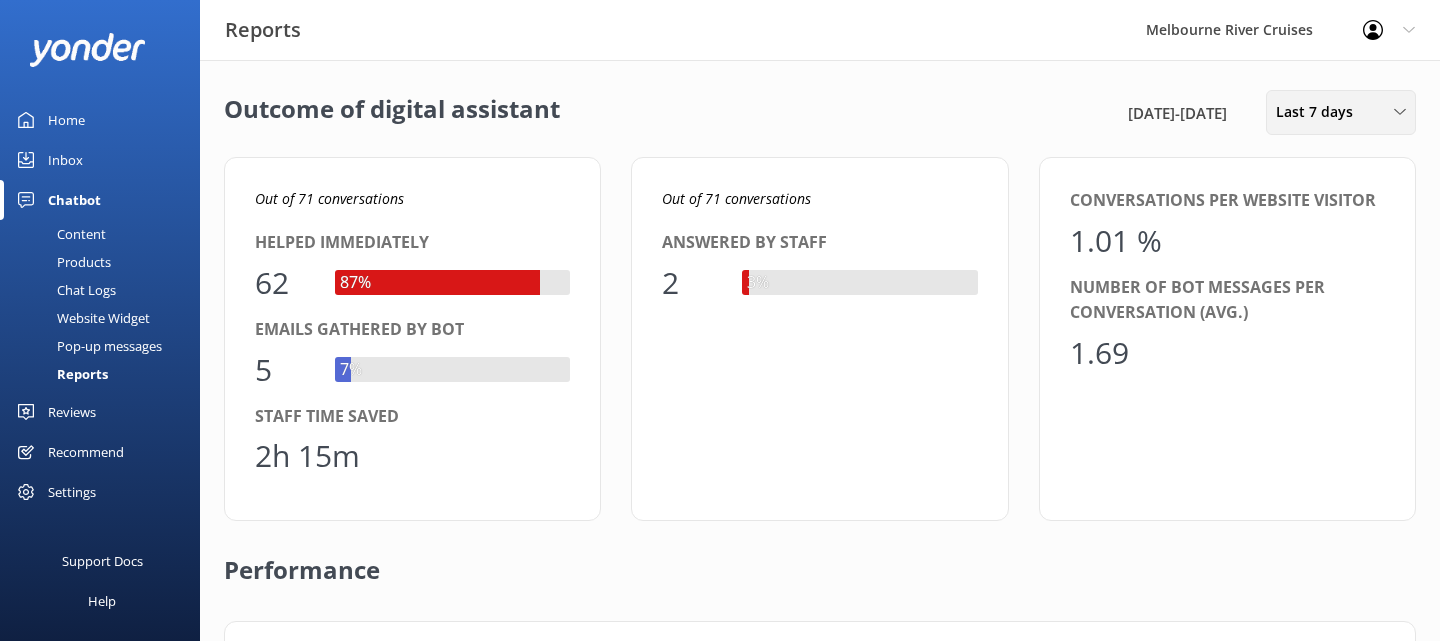click on "Last 7 days" at bounding box center (1320, 112) 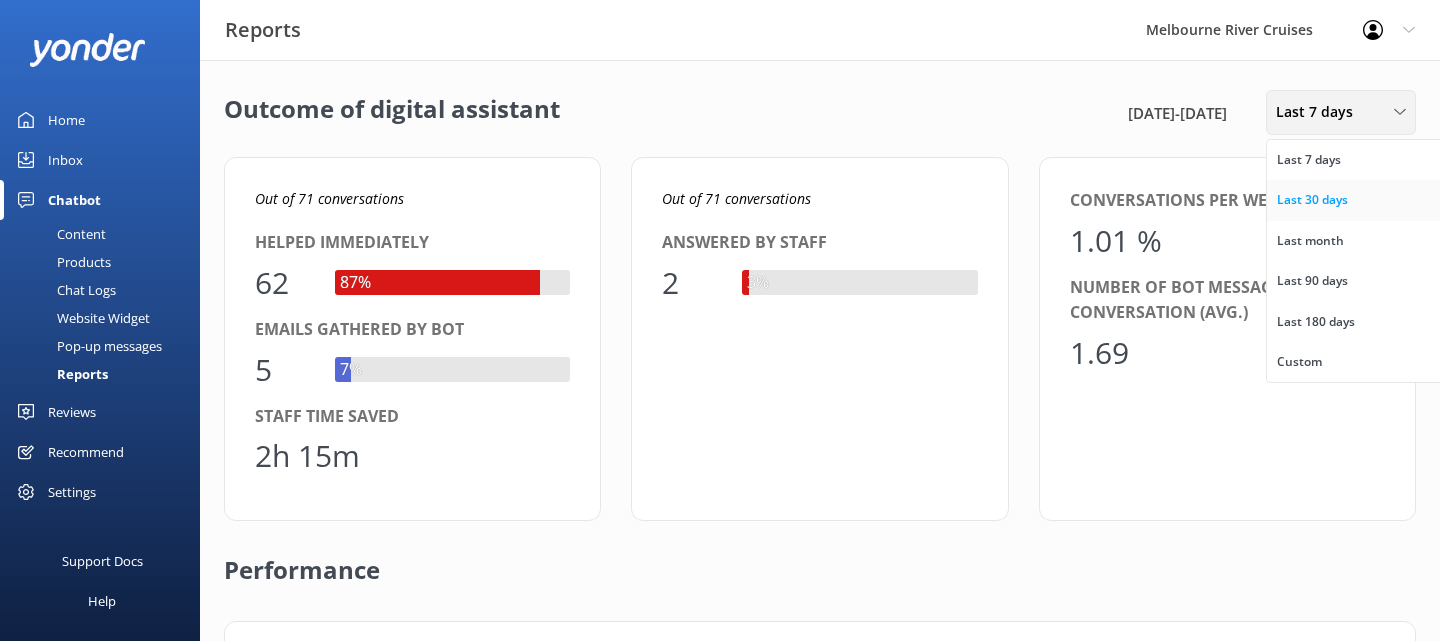 click on "Last 30 days" at bounding box center [1312, 200] 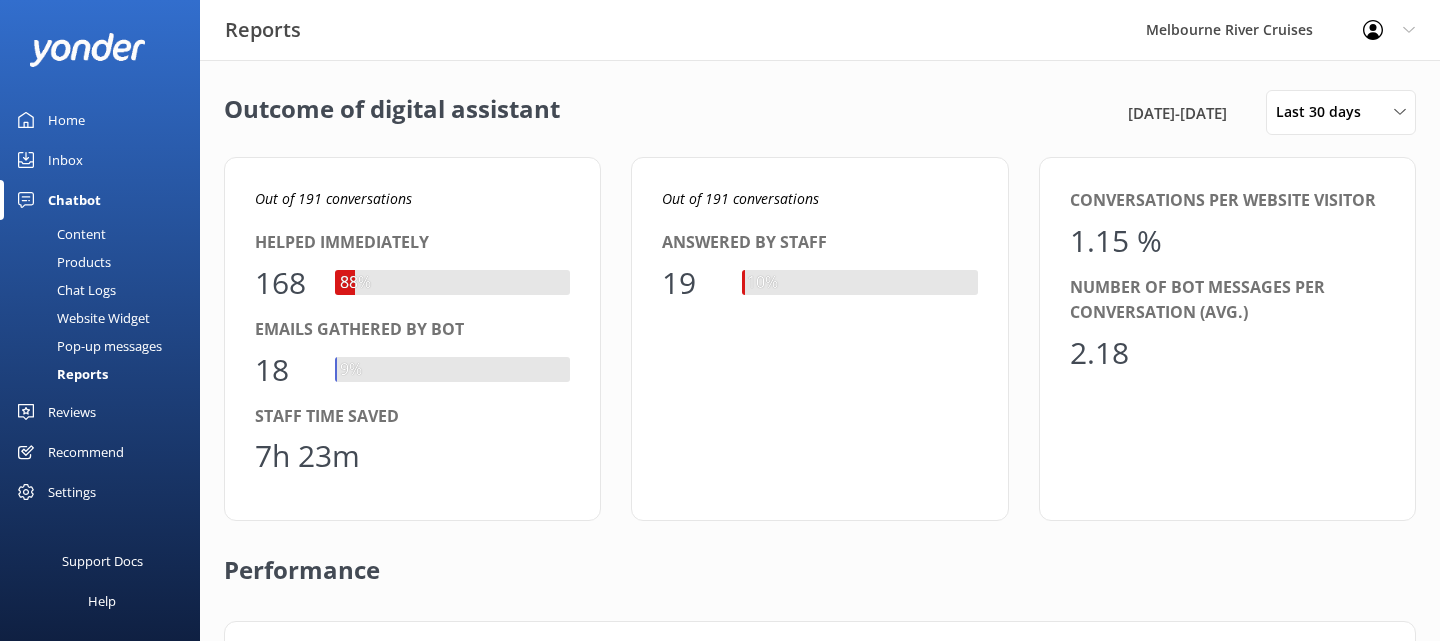 scroll, scrollTop: 1, scrollLeft: 1, axis: both 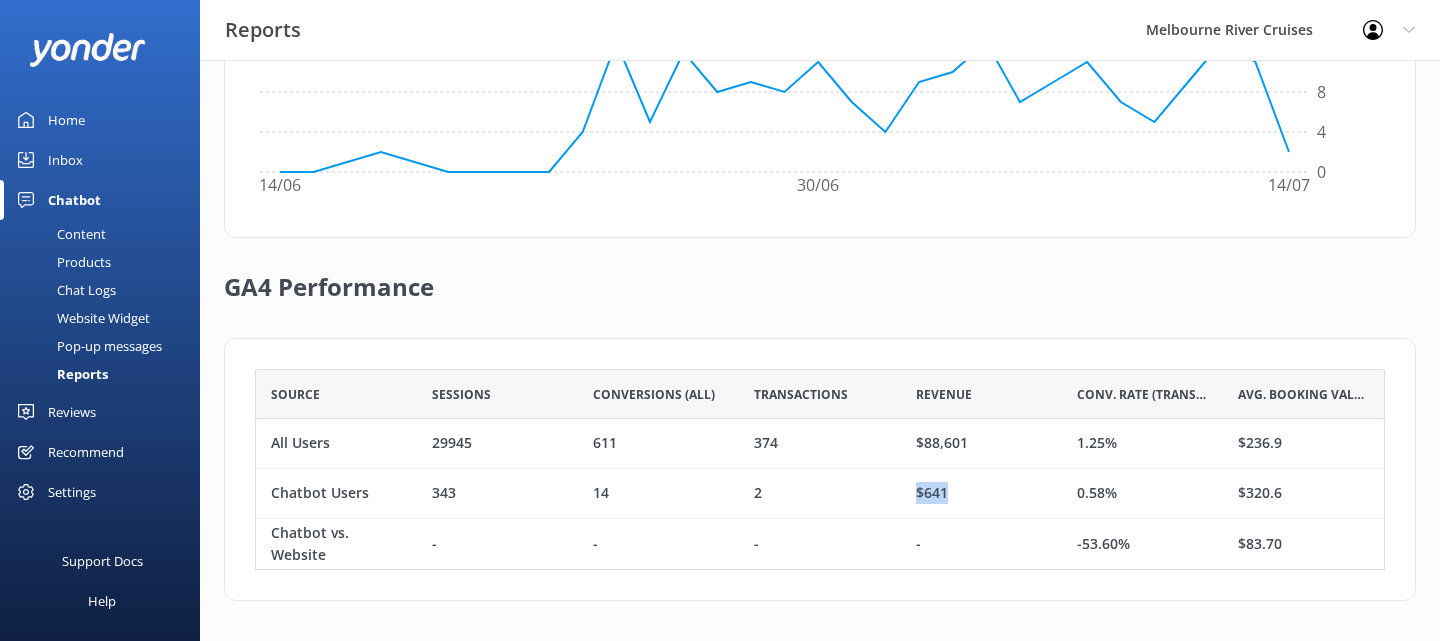 drag, startPoint x: 913, startPoint y: 495, endPoint x: 969, endPoint y: 488, distance: 56.435802 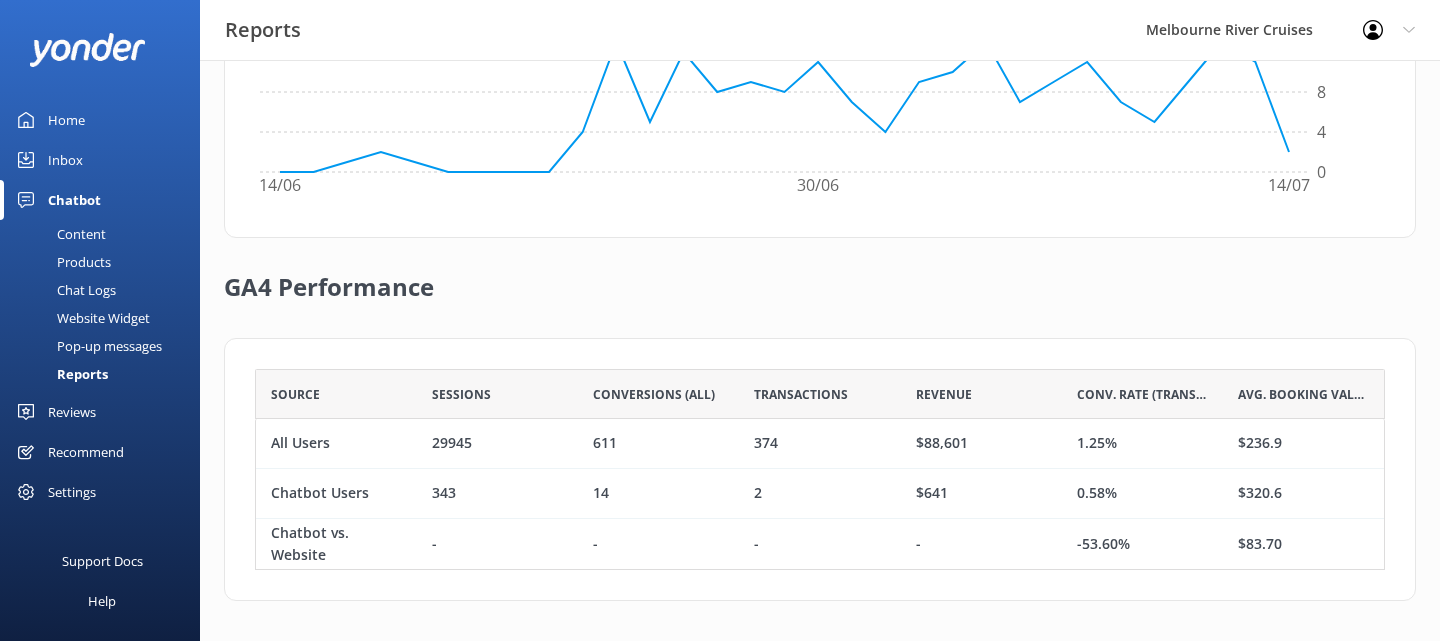 click on "$641" at bounding box center [981, 494] 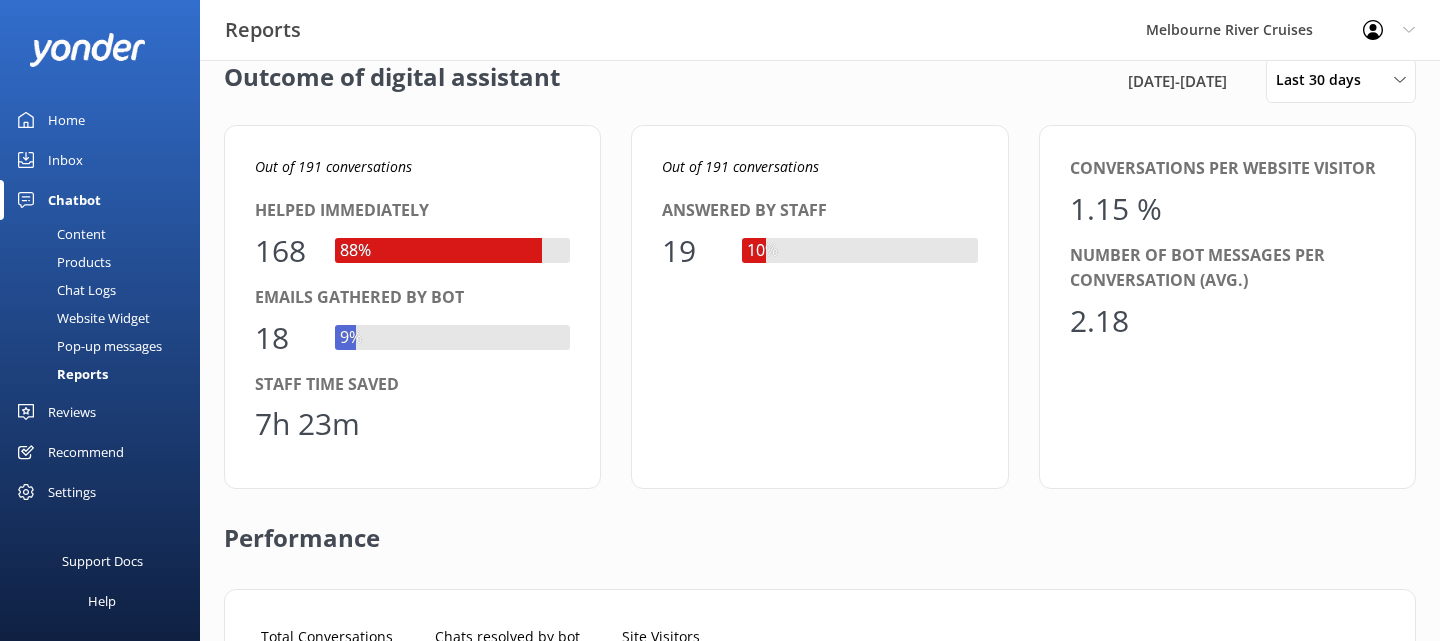 scroll, scrollTop: 0, scrollLeft: 0, axis: both 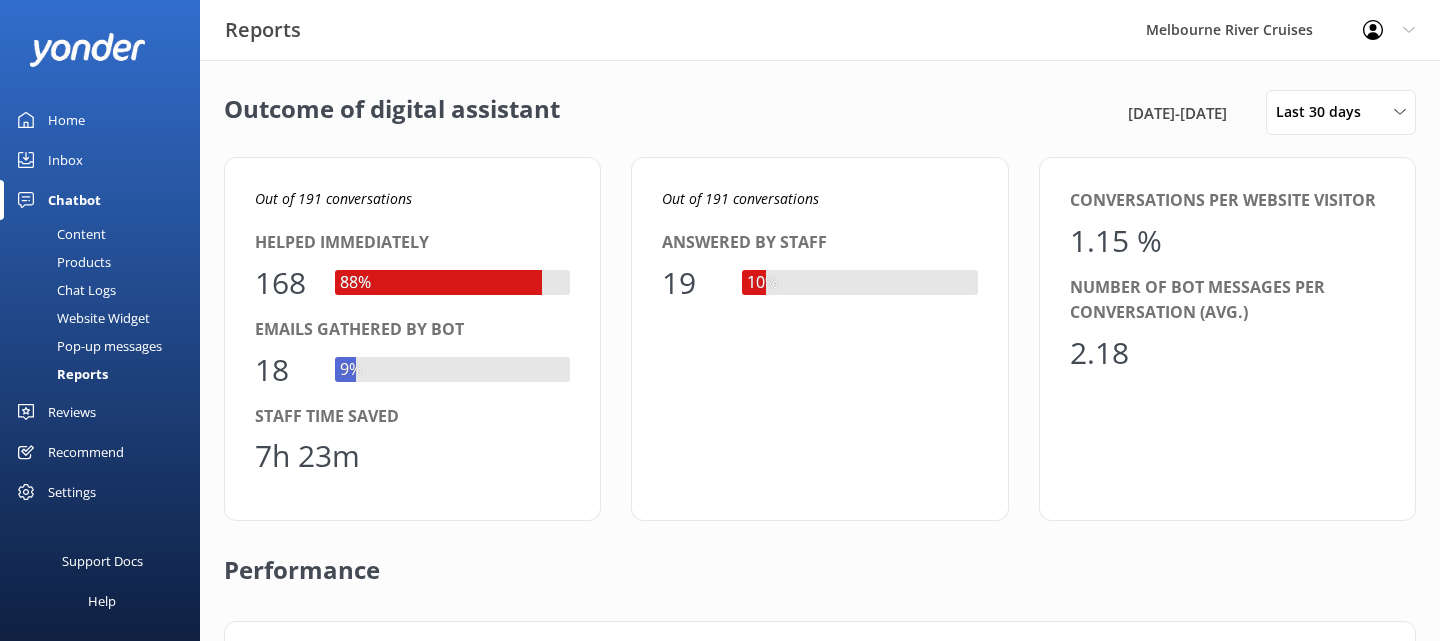 click on "Pop-up messages" at bounding box center [87, 346] 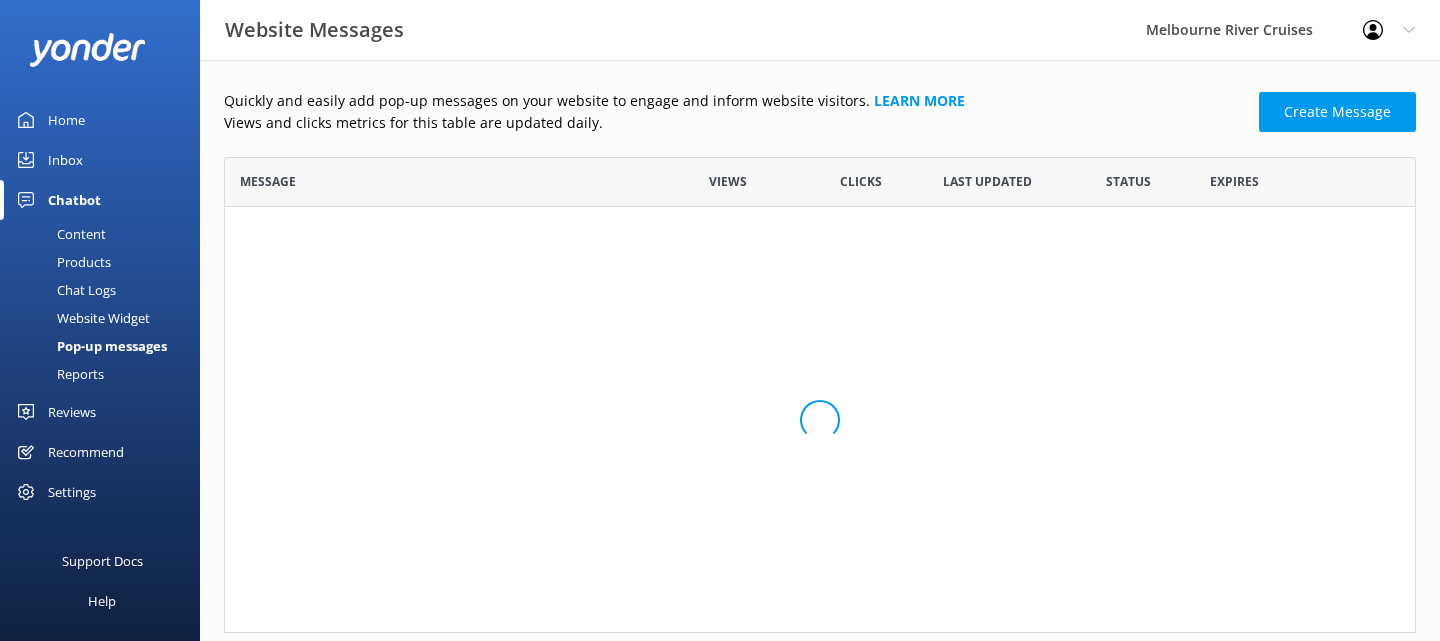 scroll, scrollTop: 1, scrollLeft: 1, axis: both 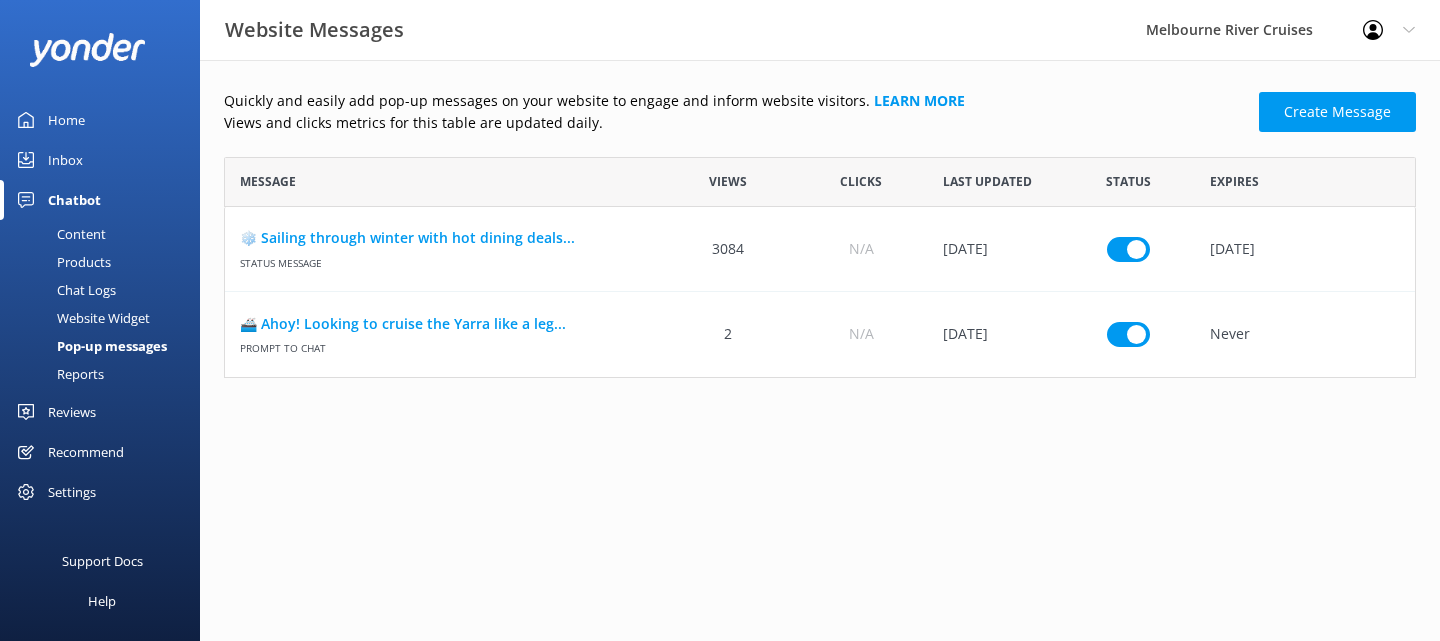 click on "Inbox" at bounding box center [65, 160] 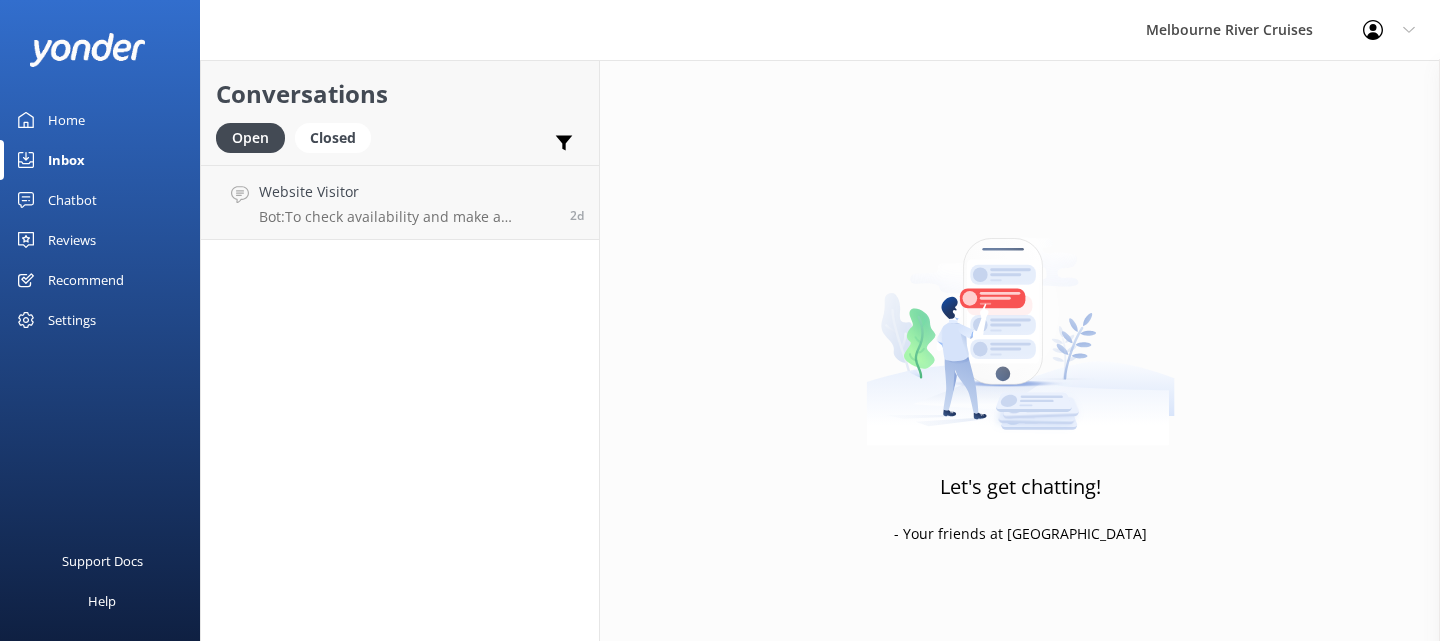 click on "Home" at bounding box center [100, 120] 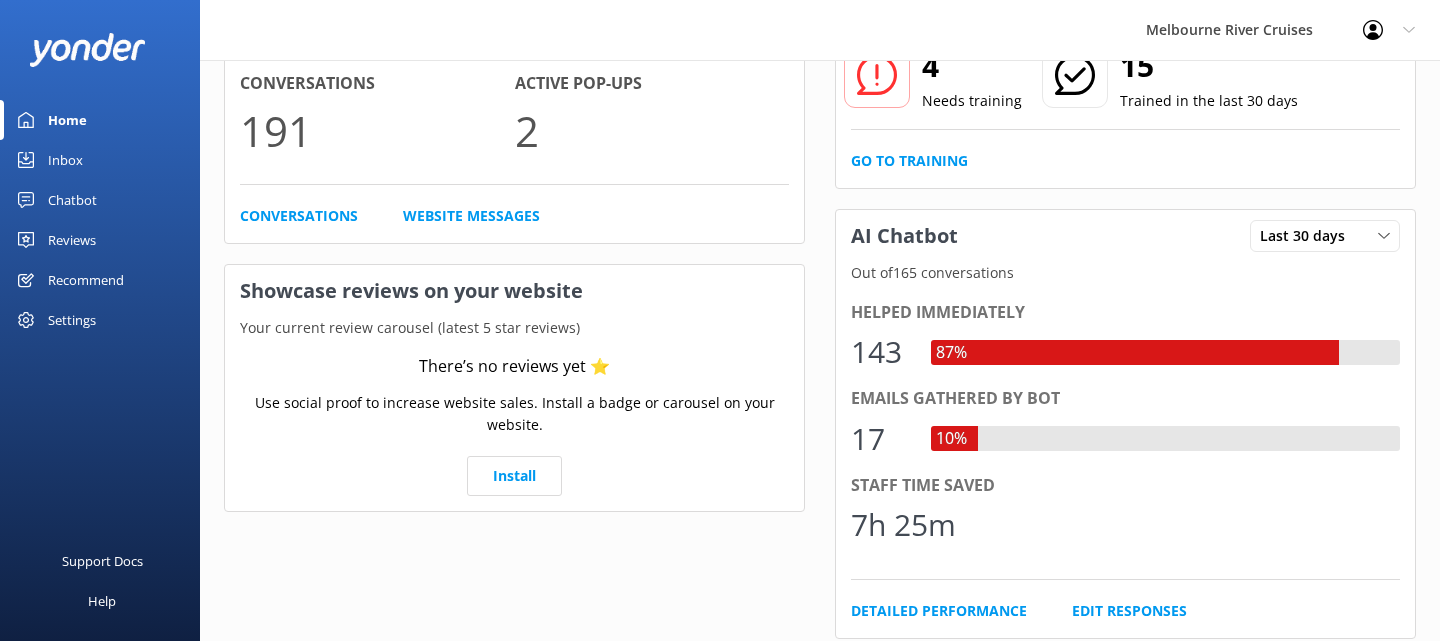 scroll, scrollTop: 0, scrollLeft: 0, axis: both 